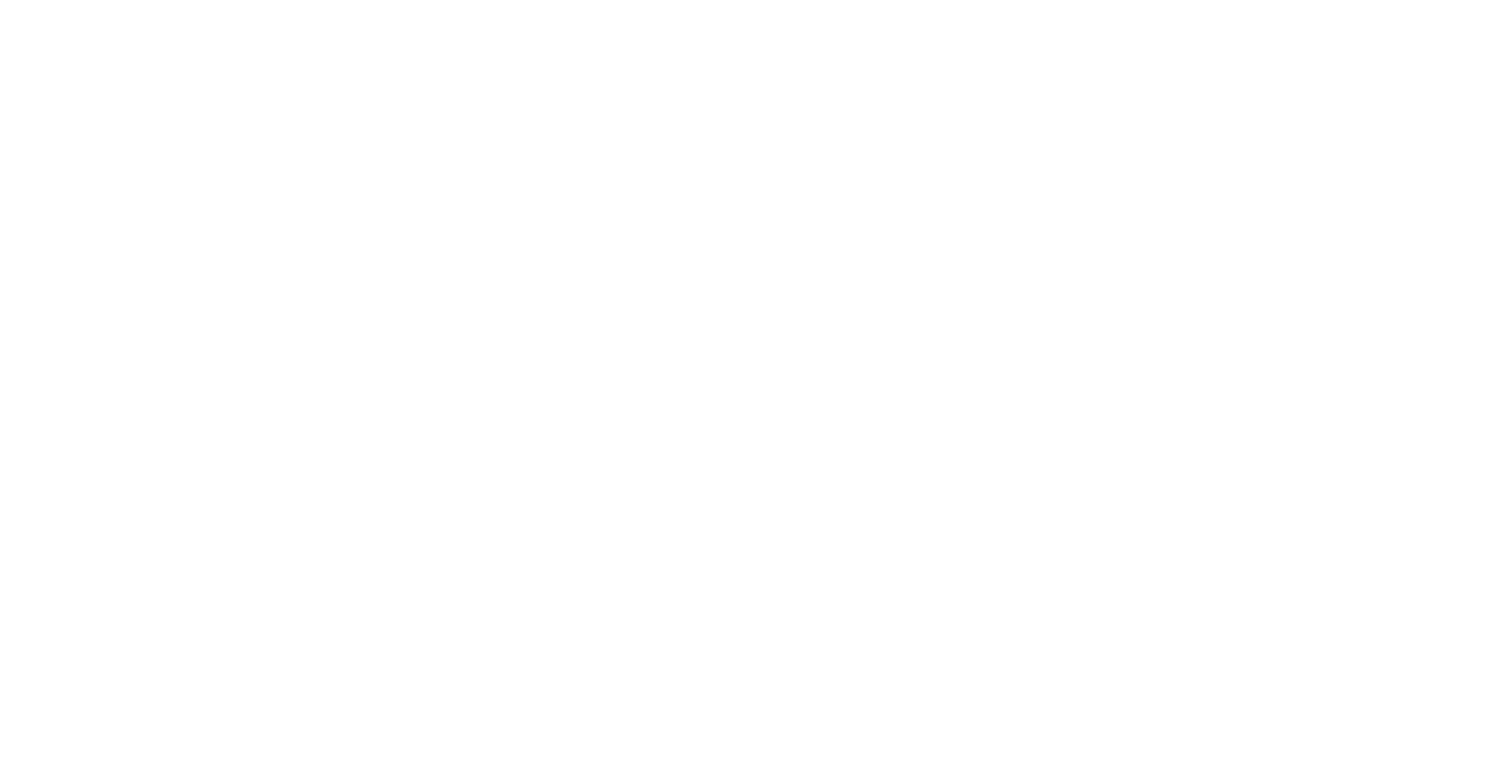 scroll, scrollTop: 0, scrollLeft: 0, axis: both 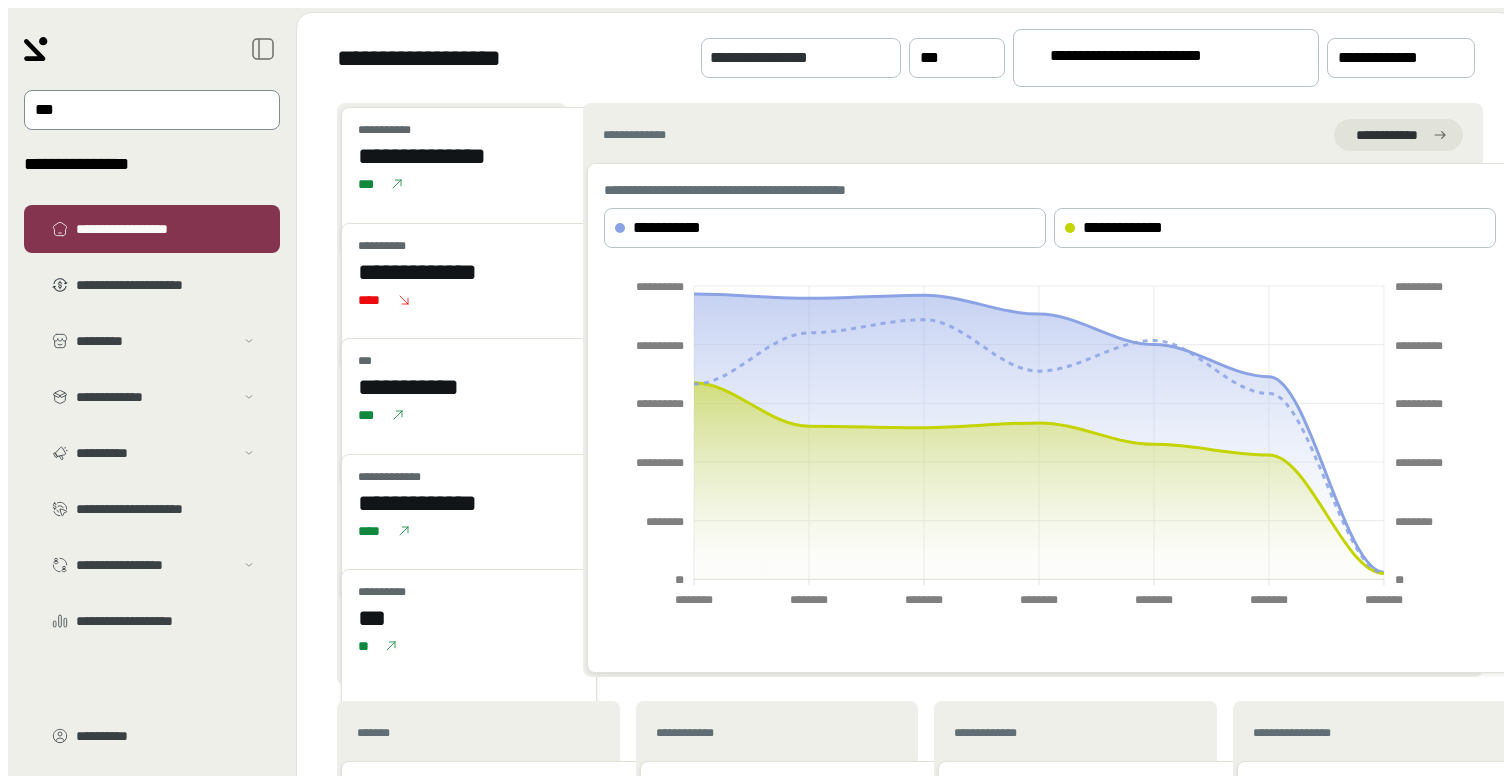 click at bounding box center (138, 110) 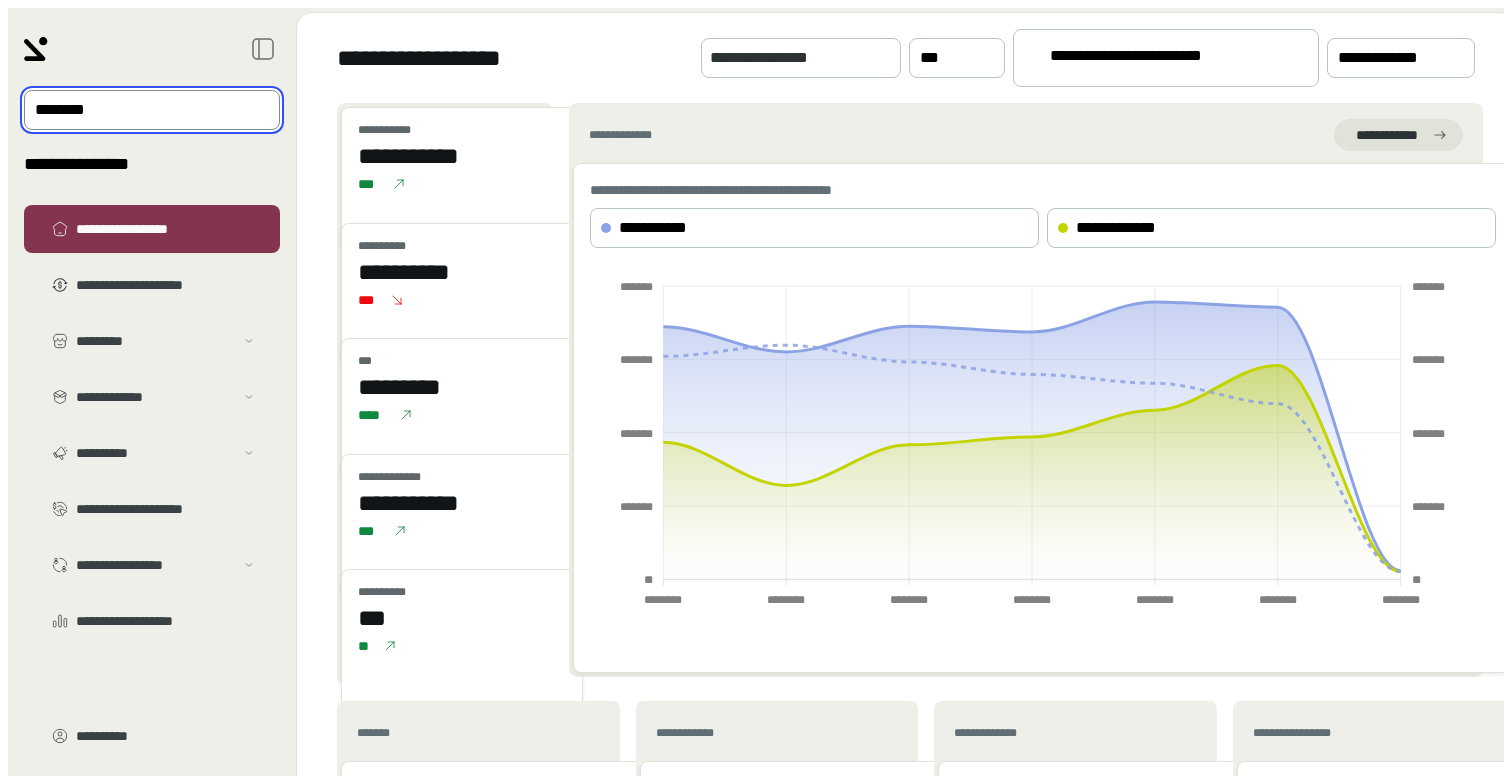 click on "••••••••••• • •••••••••••" at bounding box center [1157, 59] 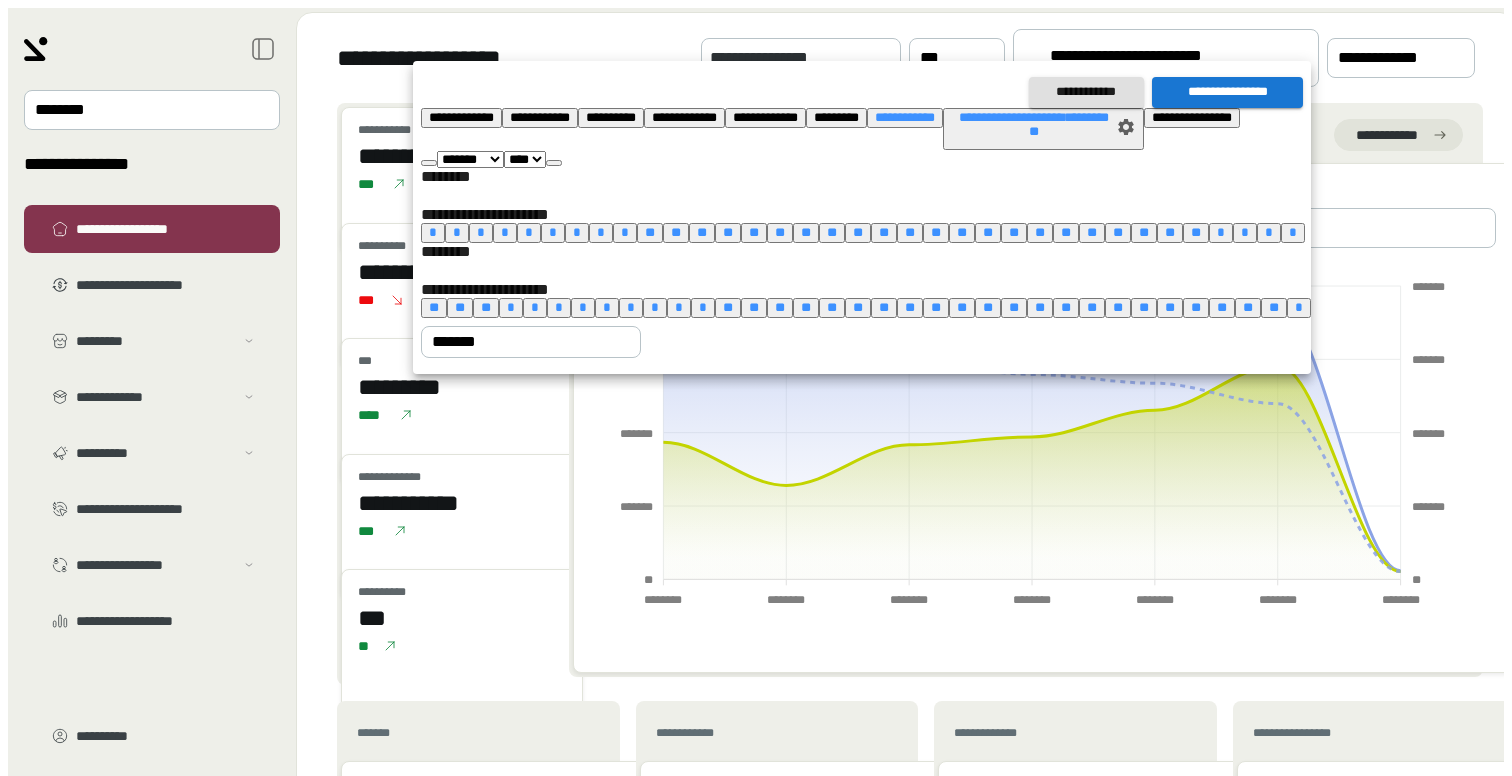 click on "••••••••••" at bounding box center (461, 117) 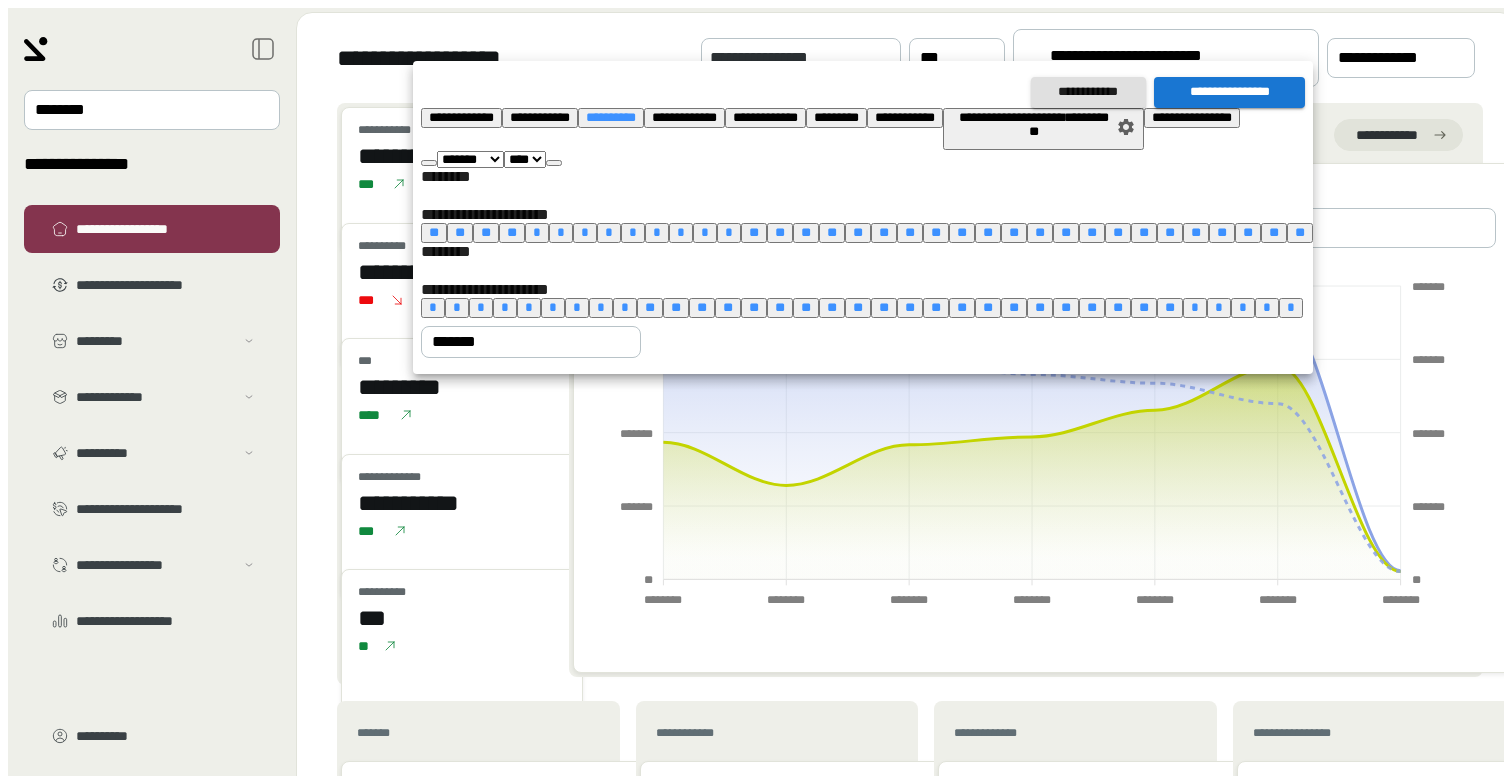click on "••••••••••••••••" at bounding box center [1229, 92] 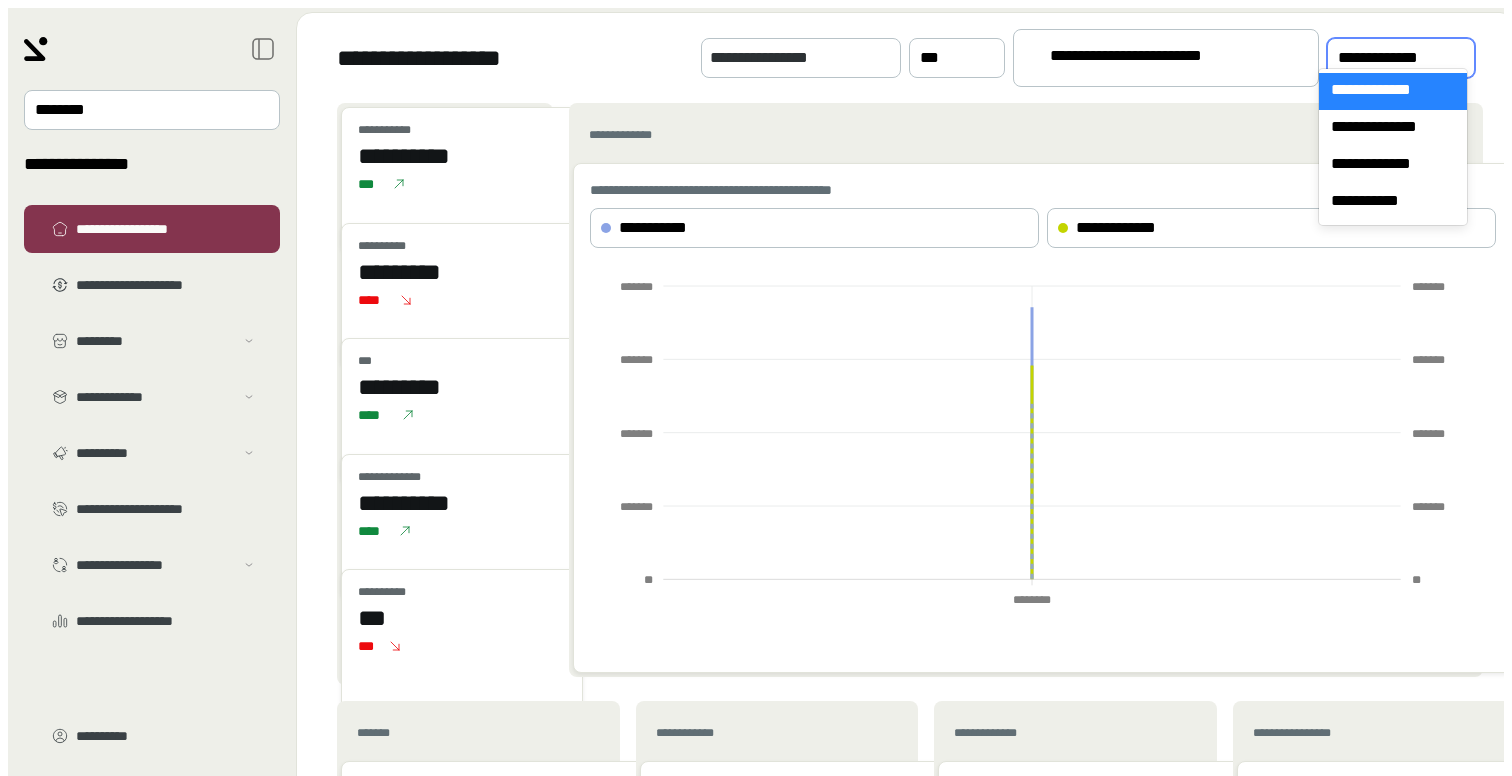 click on "•••••••••••••" at bounding box center (1387, 58) 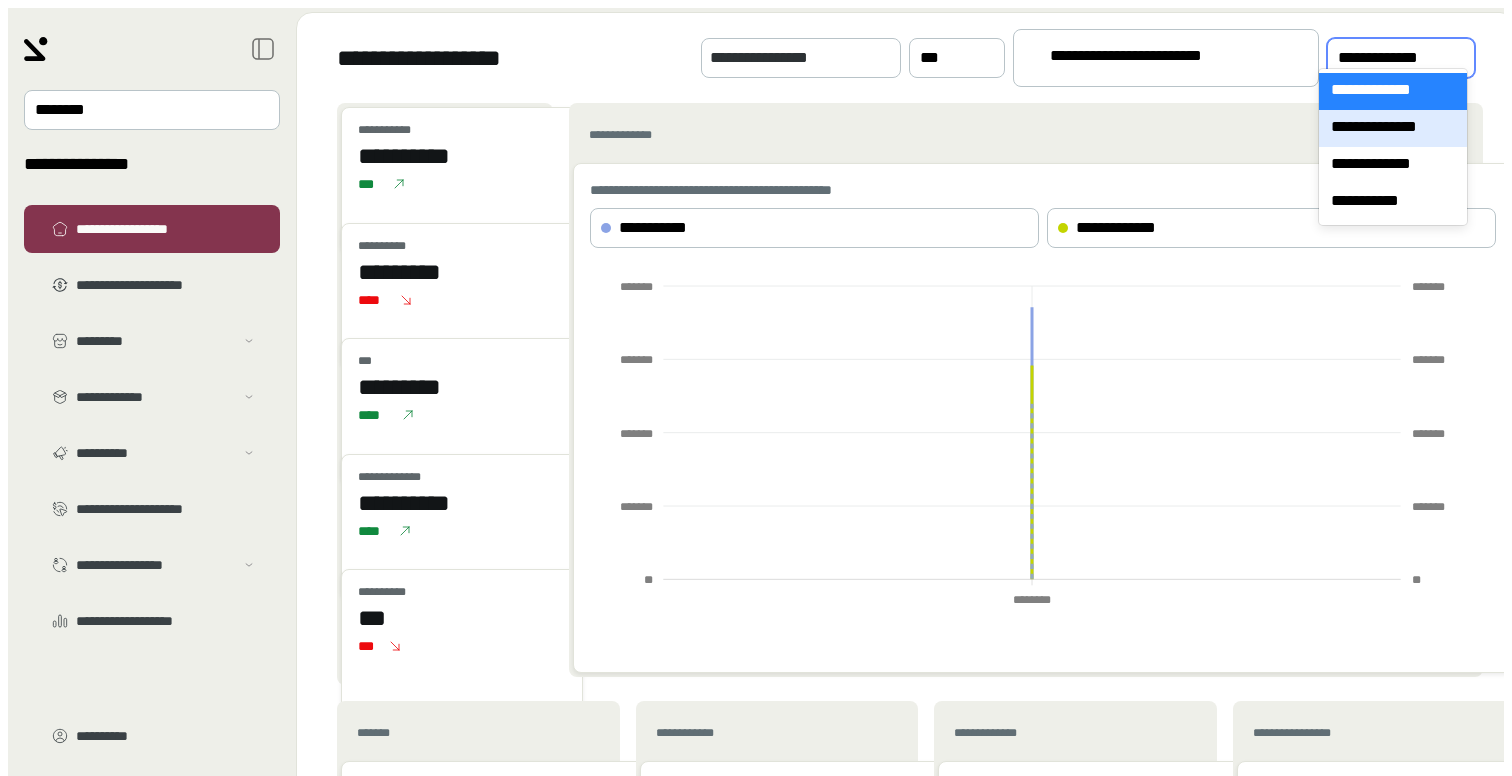 click on "••••••••••••••" at bounding box center (1393, 128) 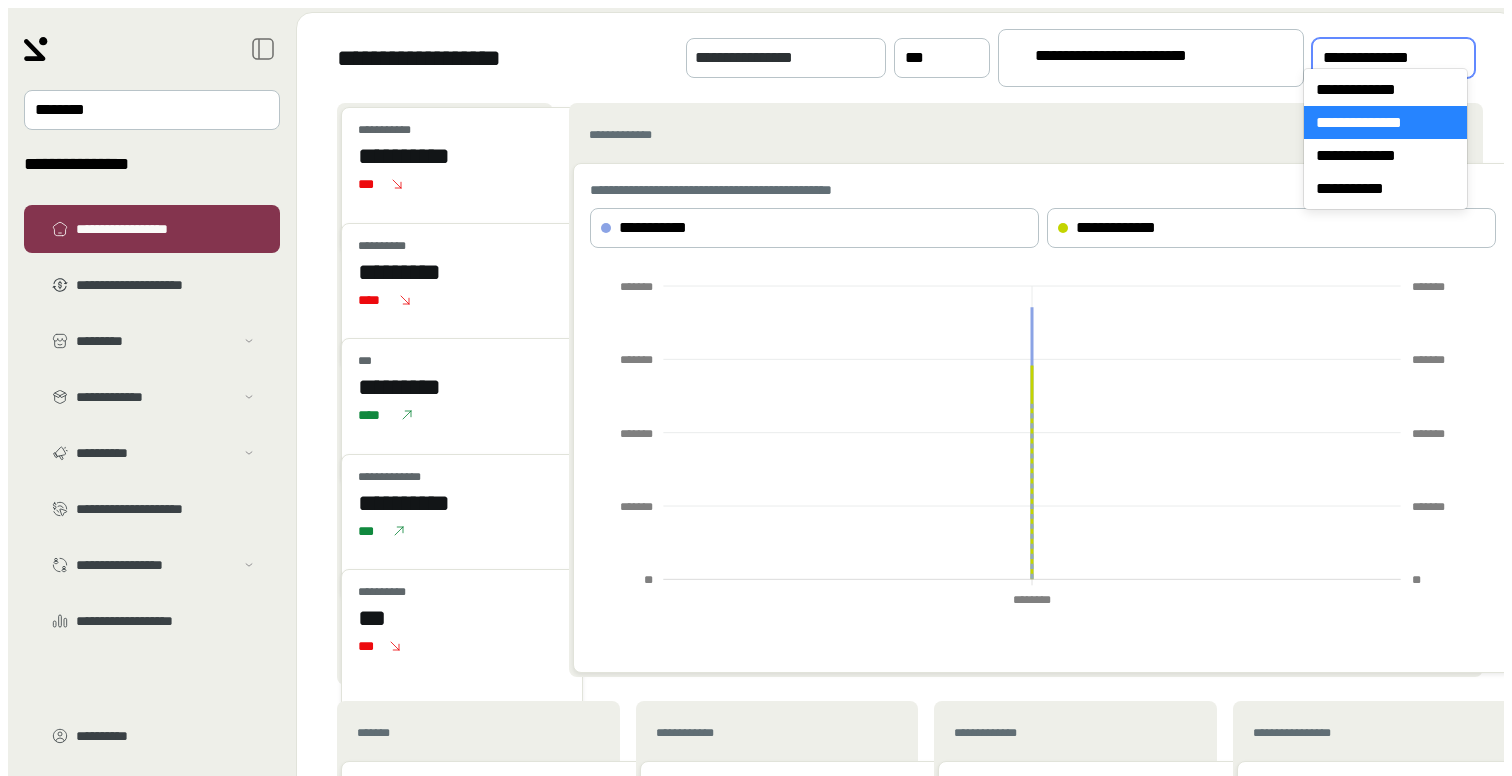 click on "••••••••••••••" at bounding box center [1393, 58] 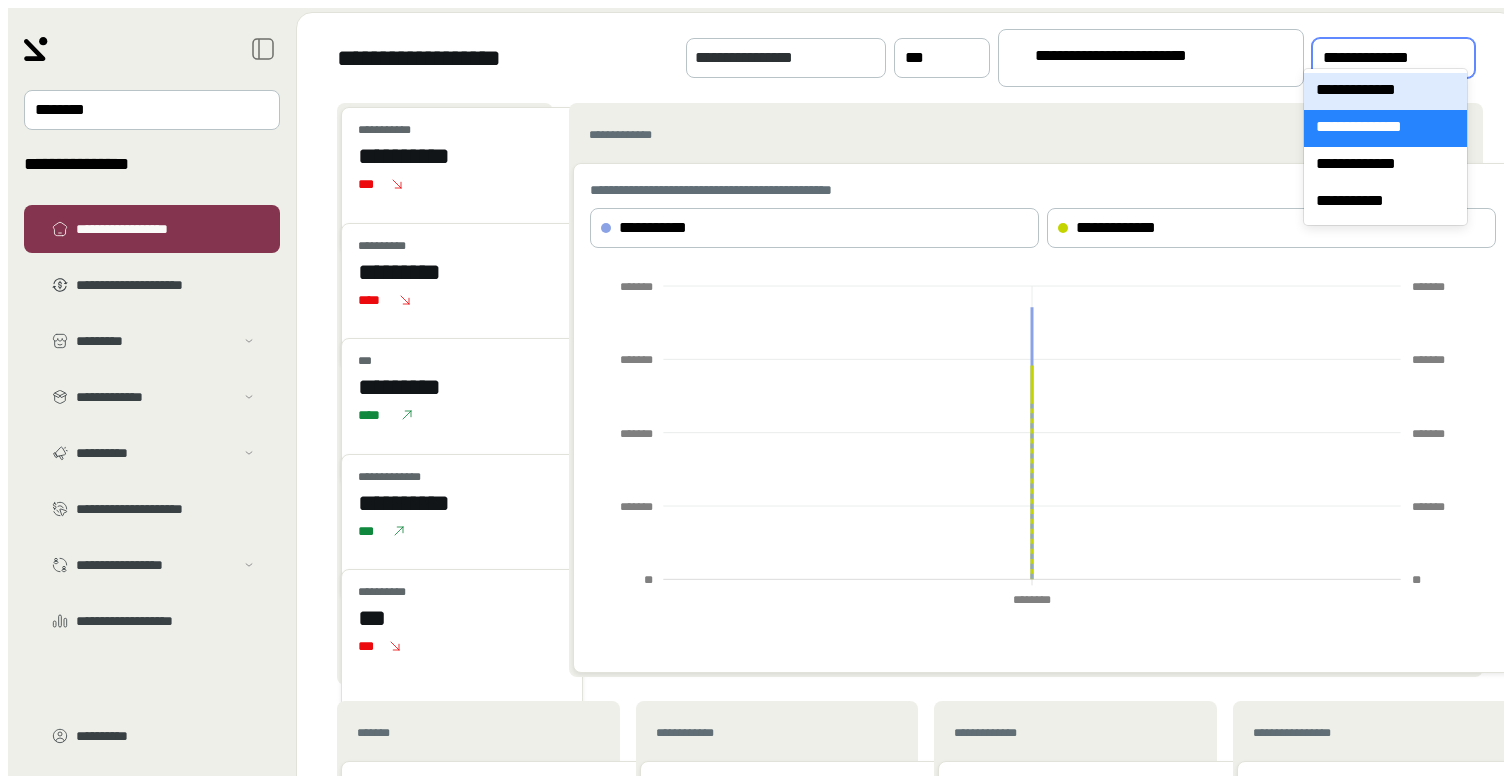 click on "•••••••••••••" at bounding box center [1385, 91] 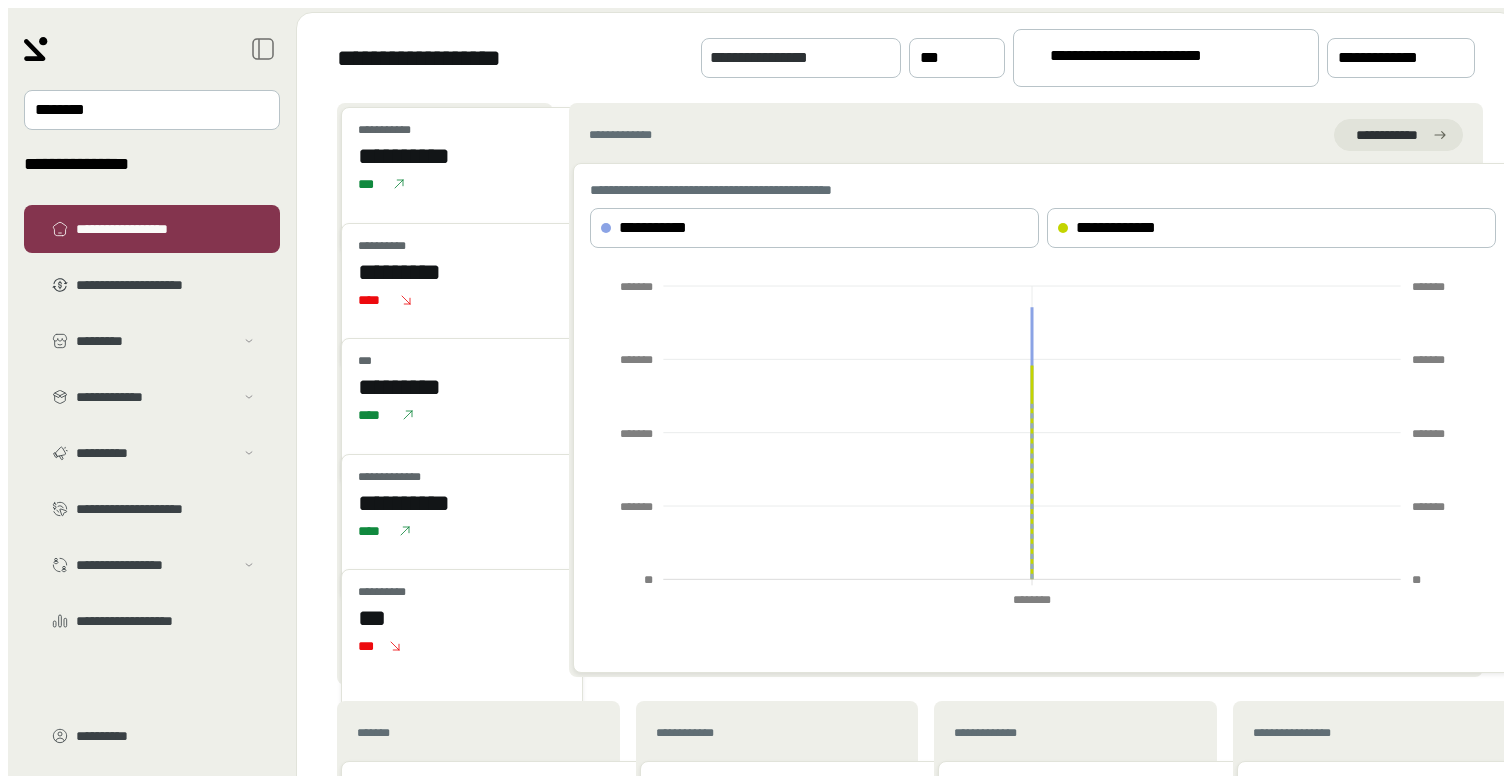 click on "••••••••••• • •••••••••••" at bounding box center (1157, 59) 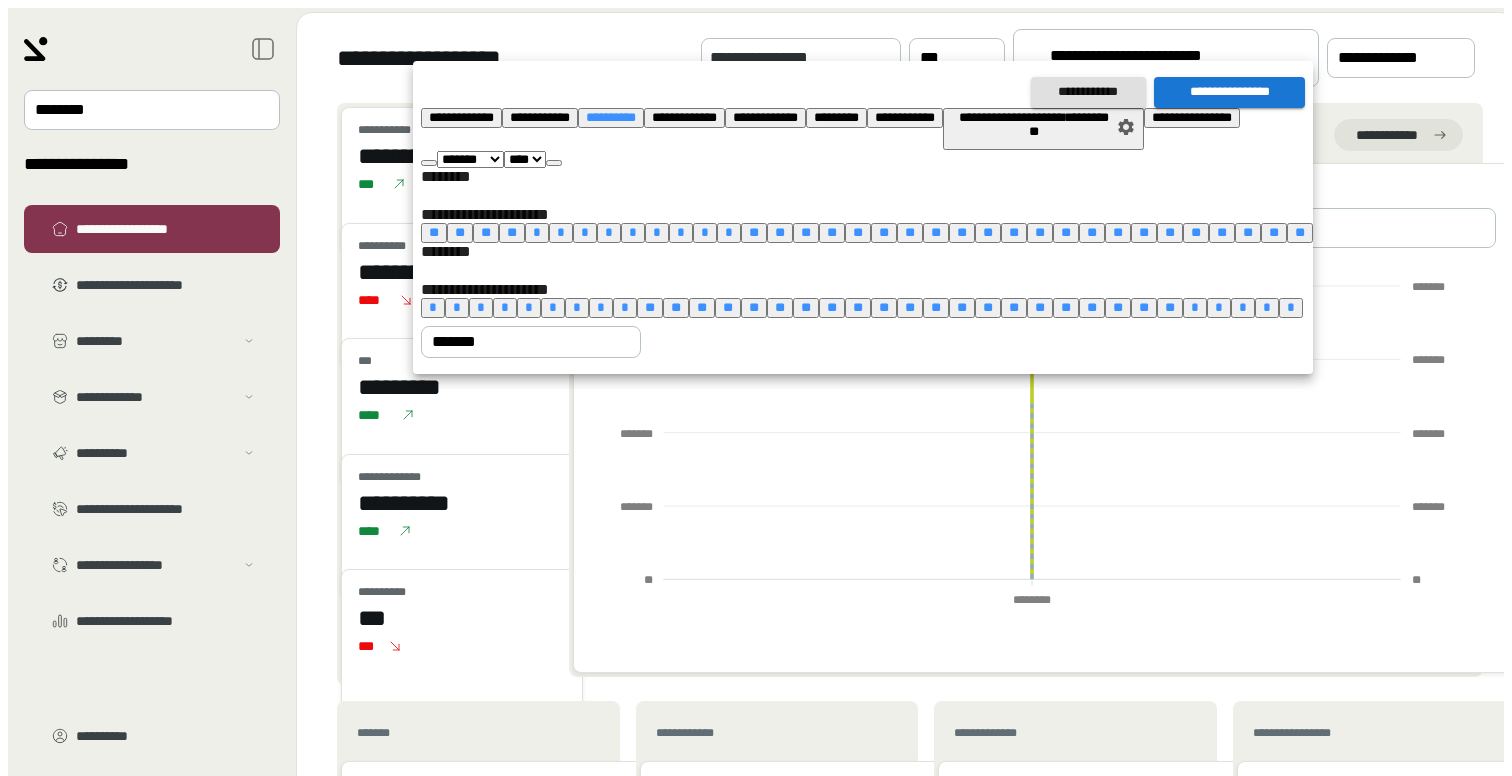 click at bounding box center [756, 388] 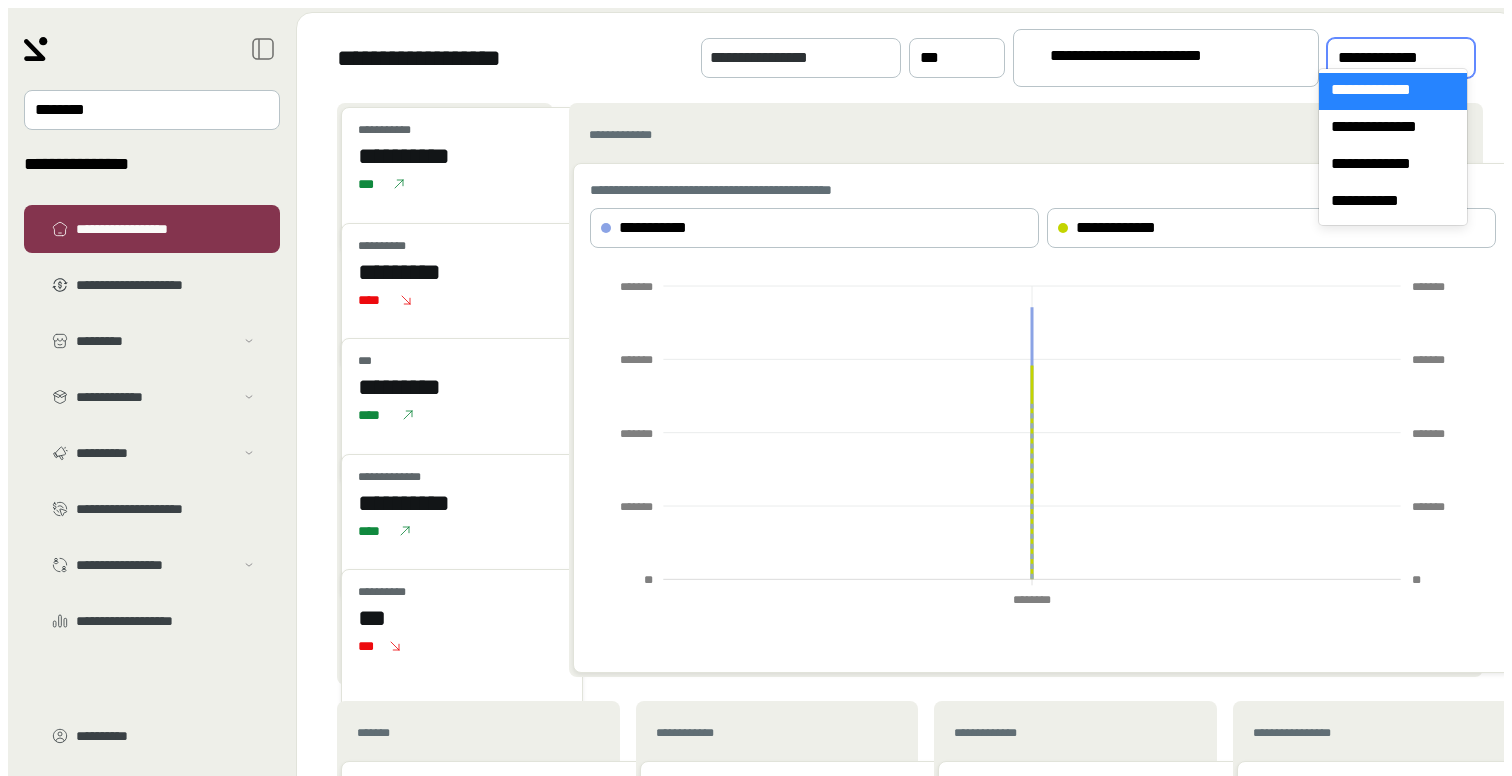 click on "•••••••••••••" at bounding box center (1387, 58) 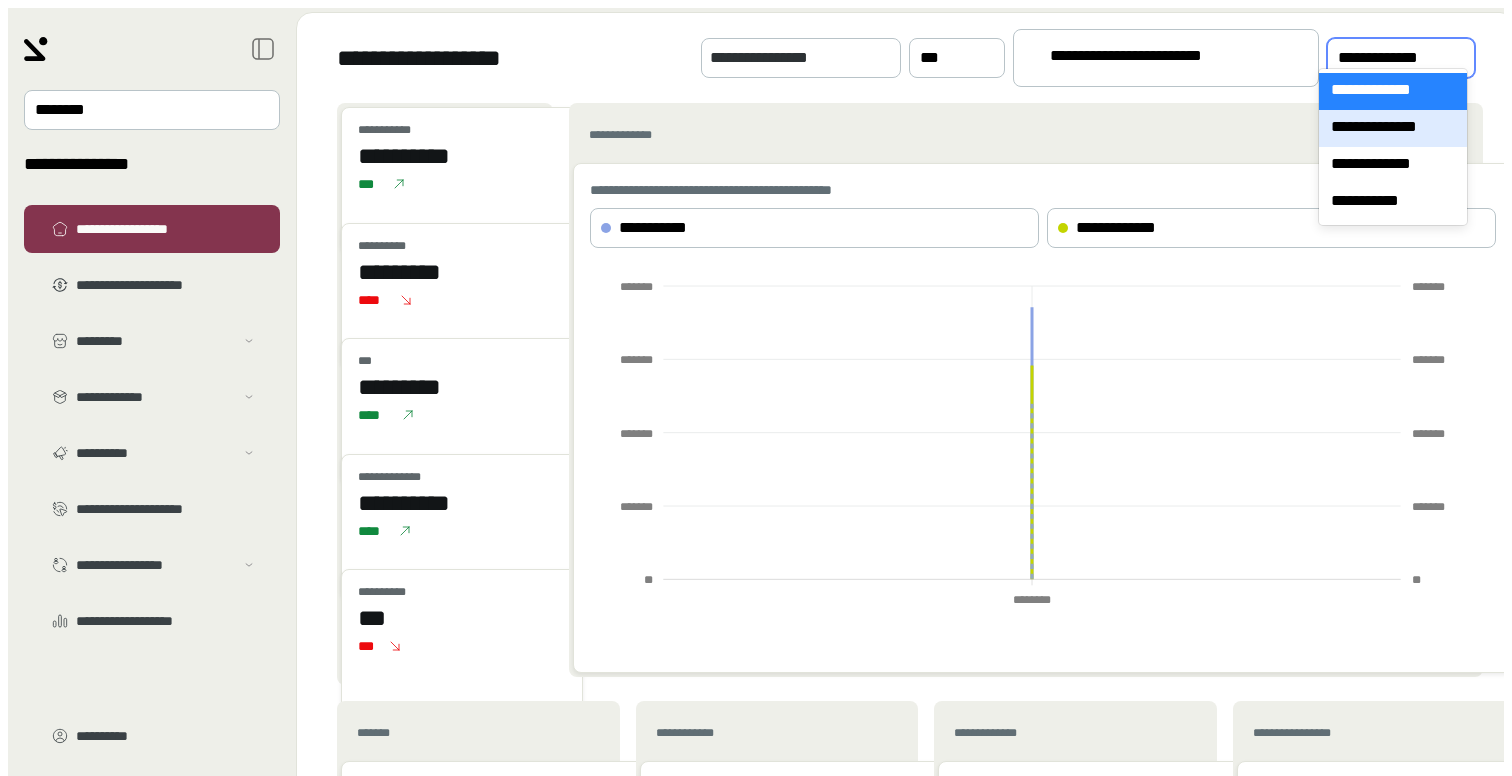 click on "••••••••••••••" at bounding box center [1393, 128] 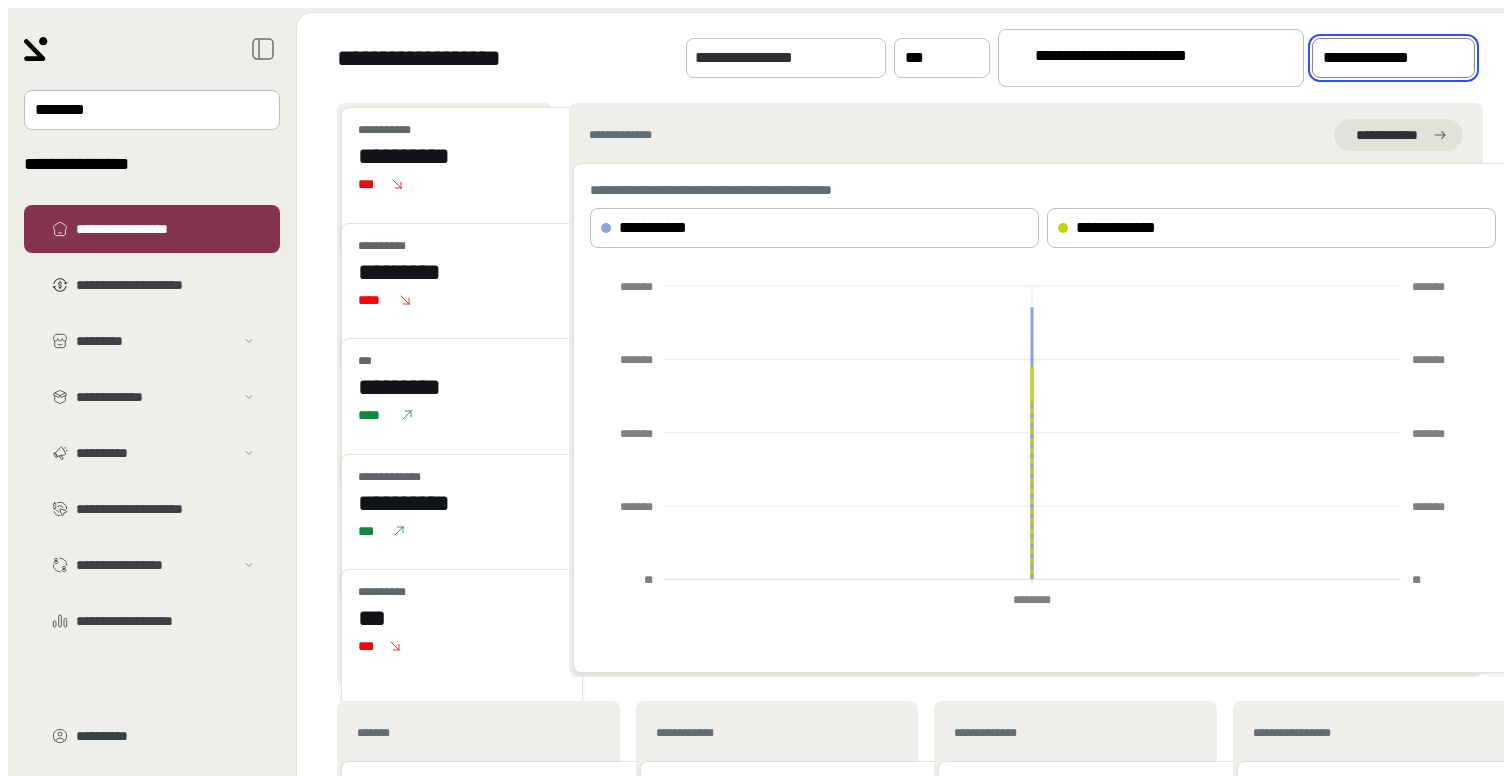 click on "••••••••••• • •••••••••••" at bounding box center [1142, 59] 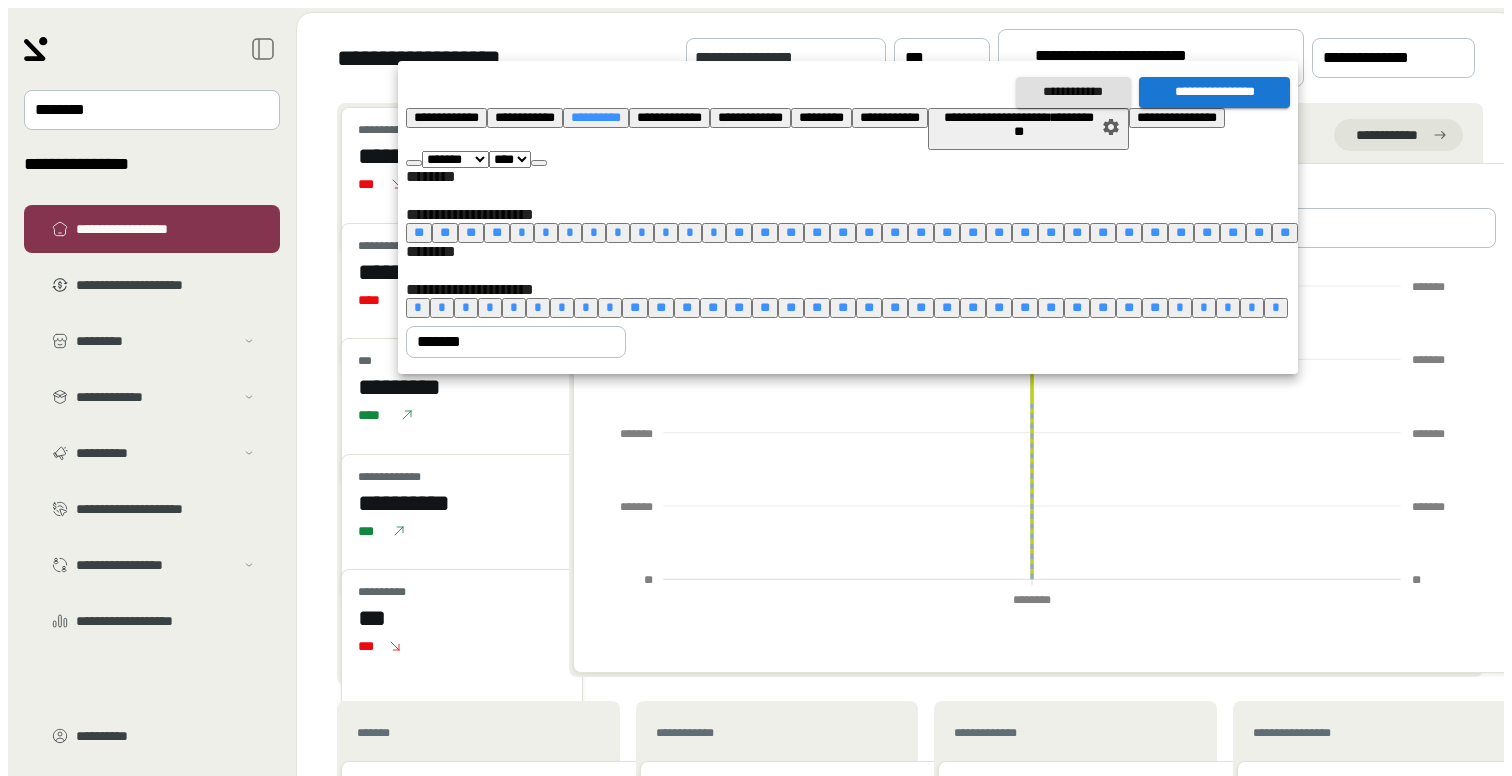 click at bounding box center [756, 388] 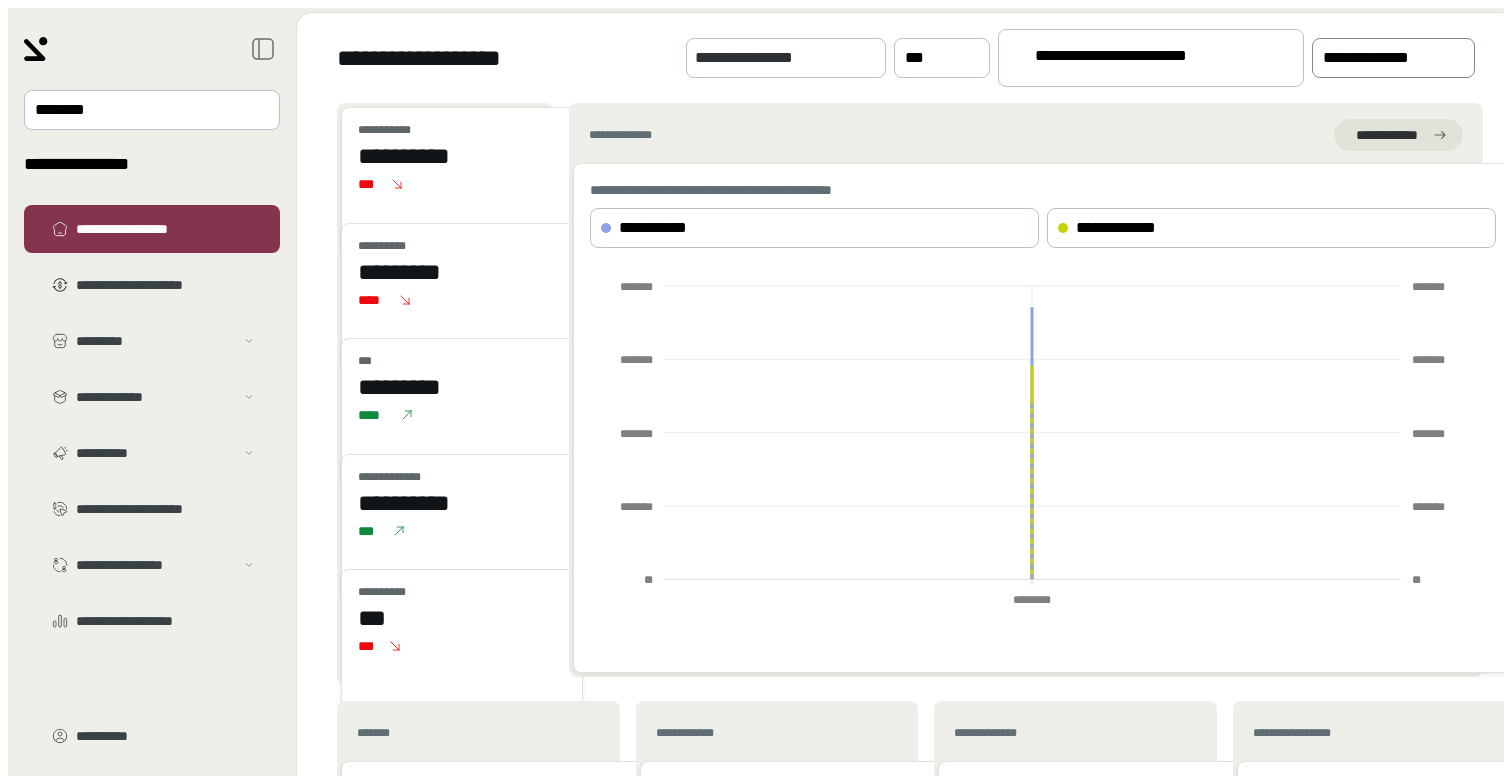 click on "••••••••••••••" at bounding box center [1379, 58] 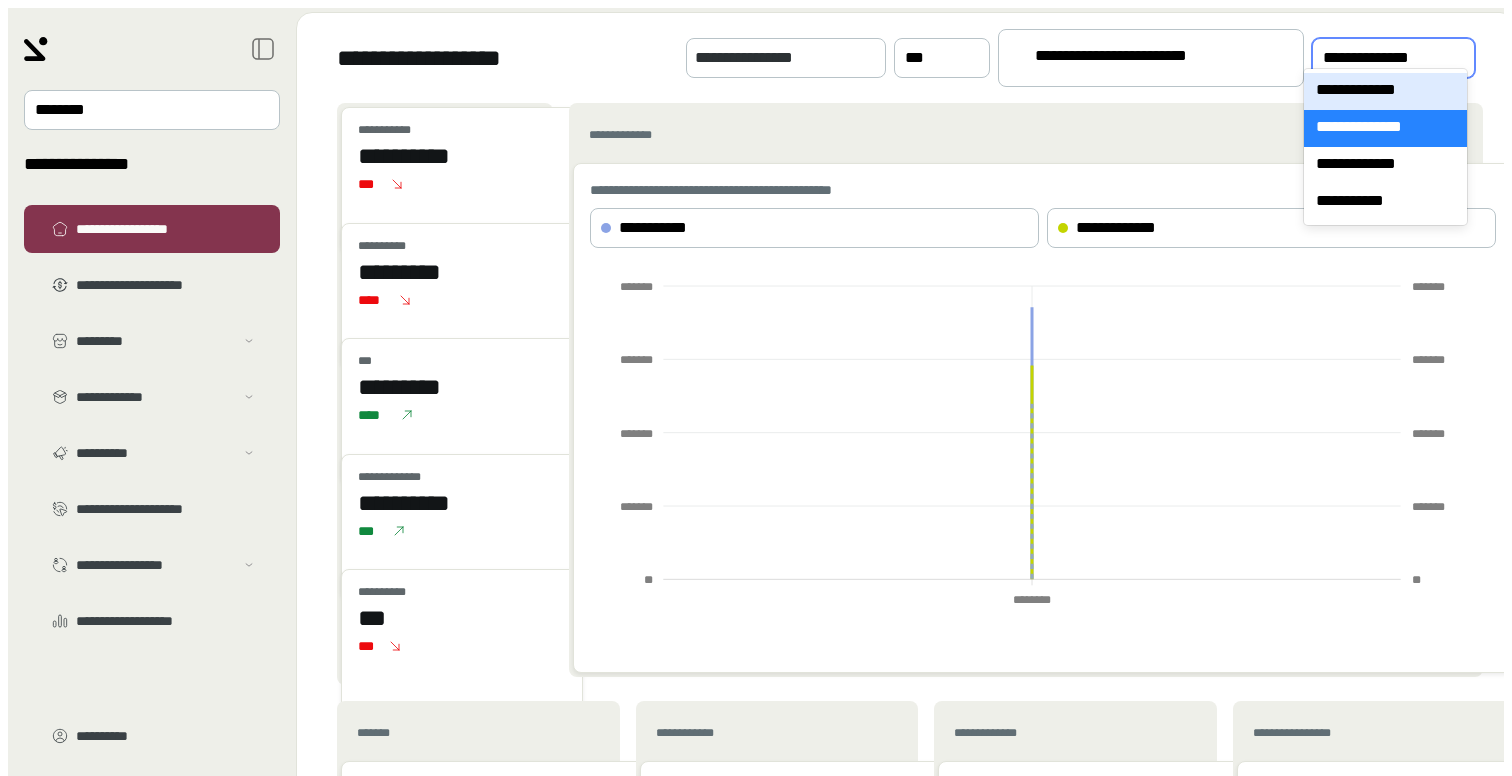 click on "•••••••••••••" at bounding box center (1385, 91) 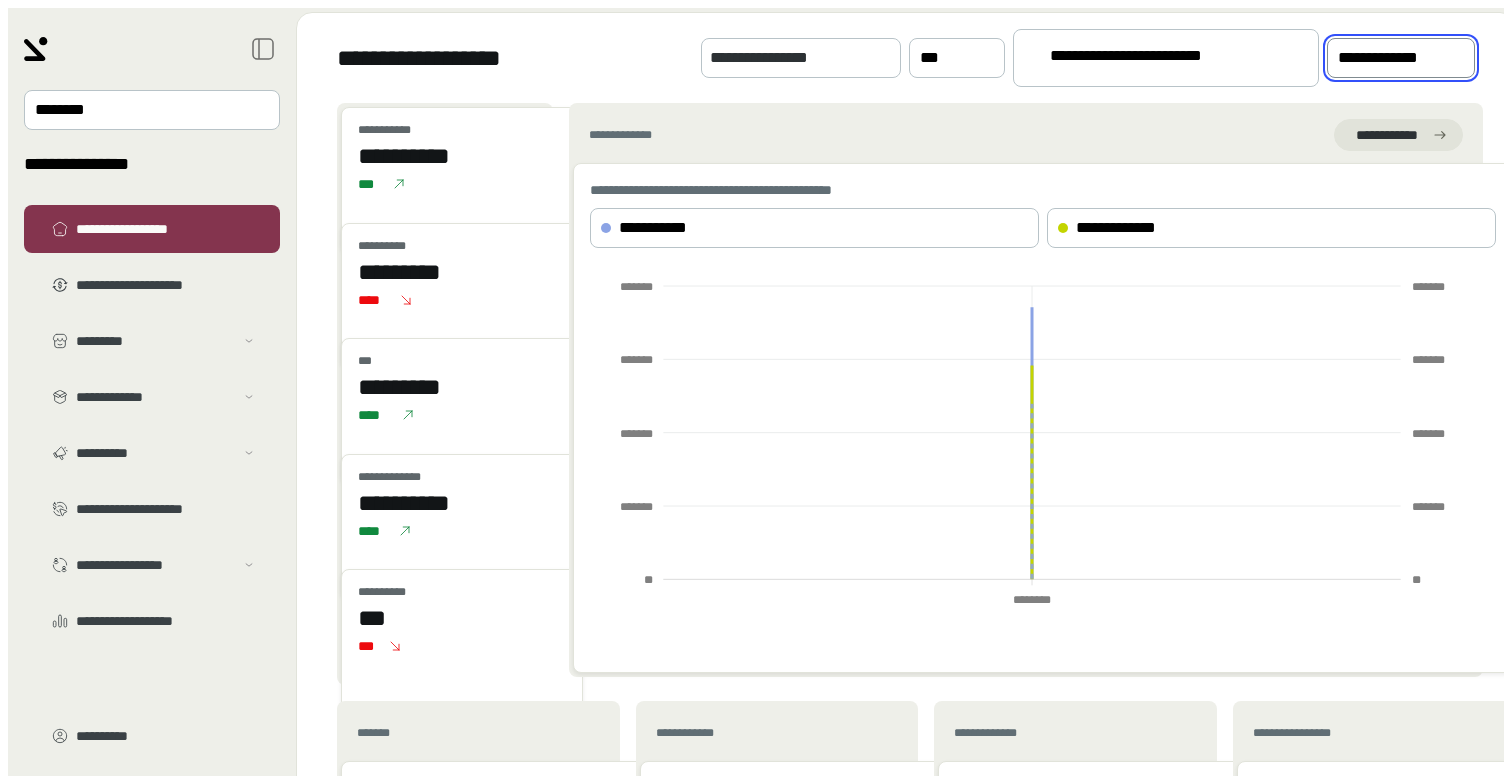 click on "••••••••••• • •••••••••••" at bounding box center [1166, 58] 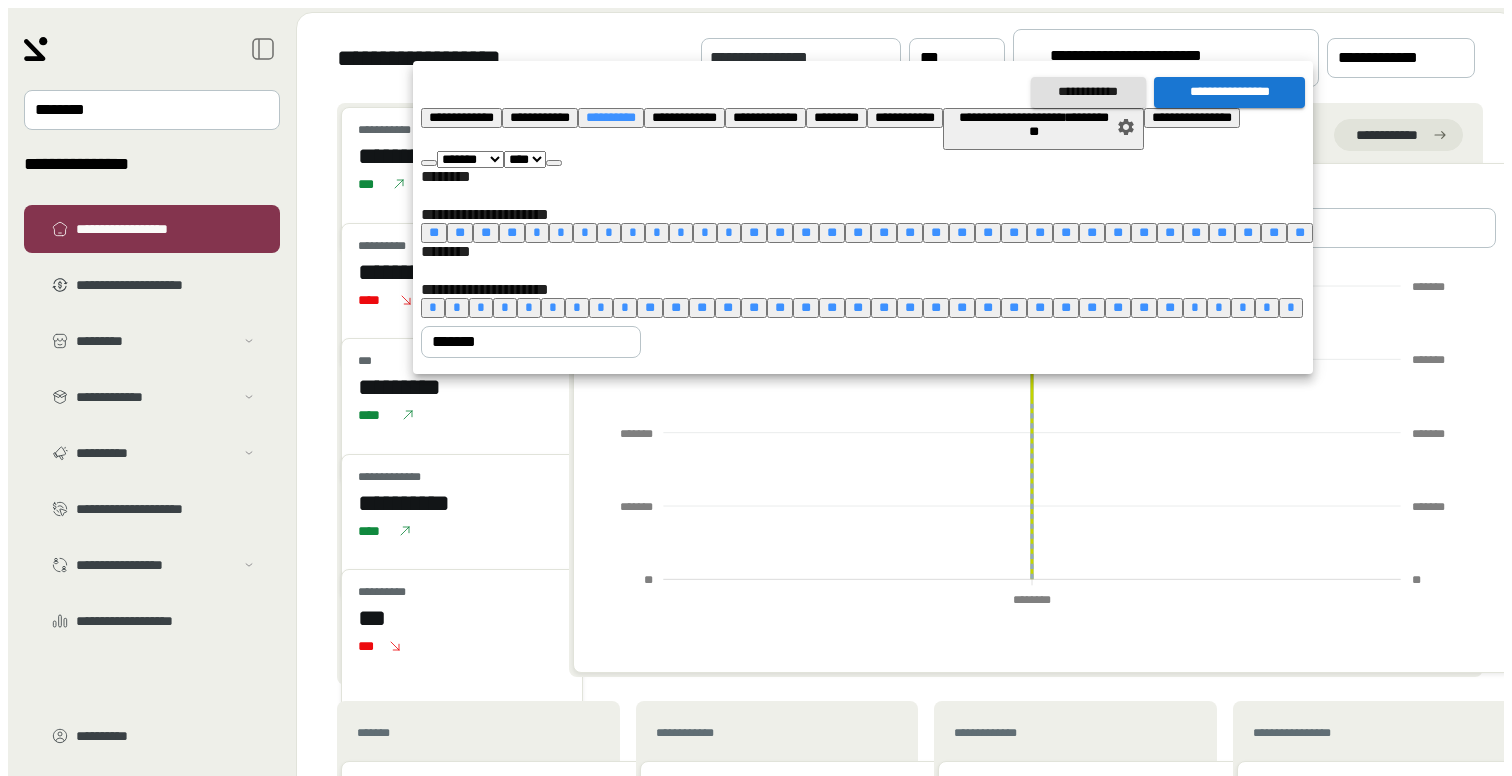click on "•" at bounding box center (537, 232) 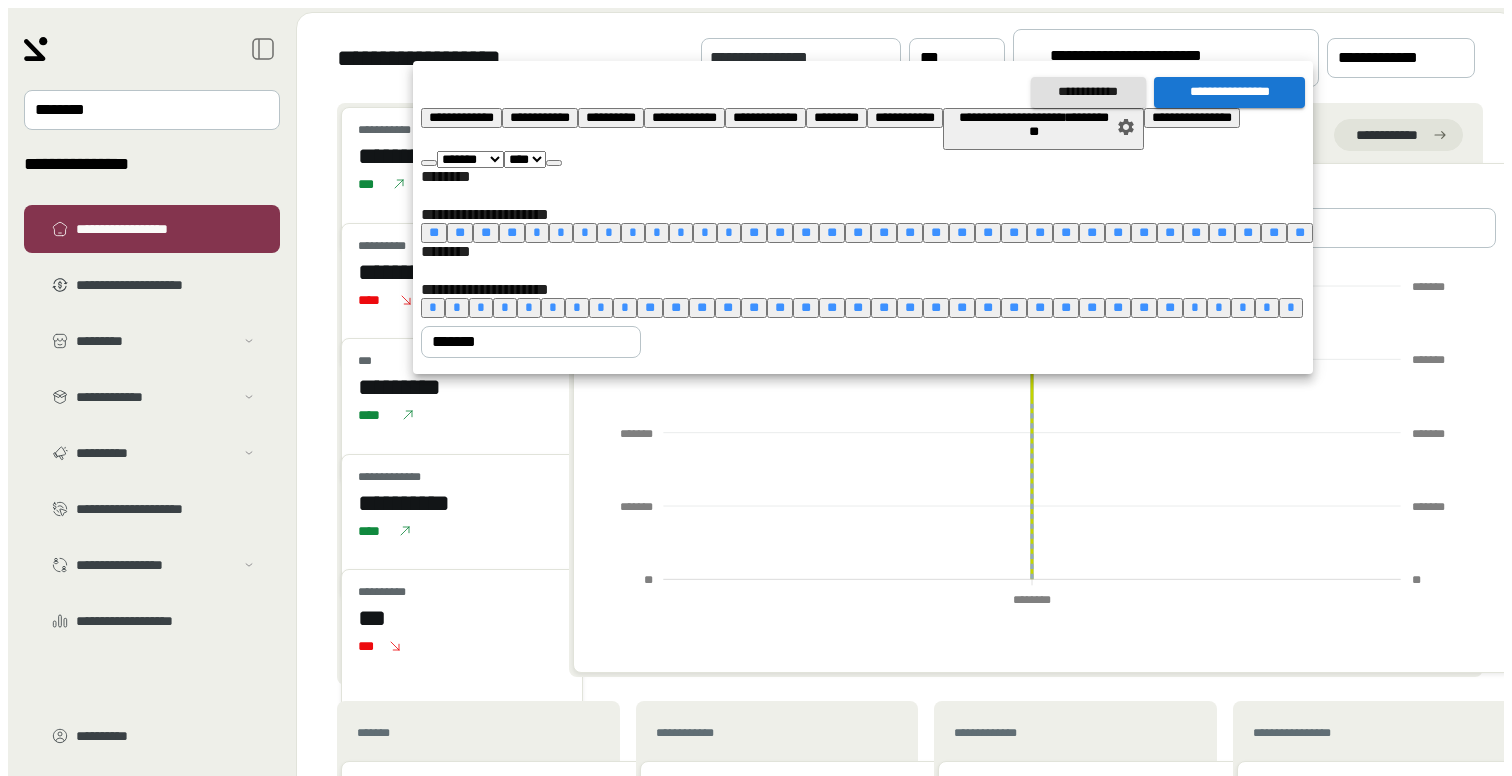 click on "••" at bounding box center (1300, 232) 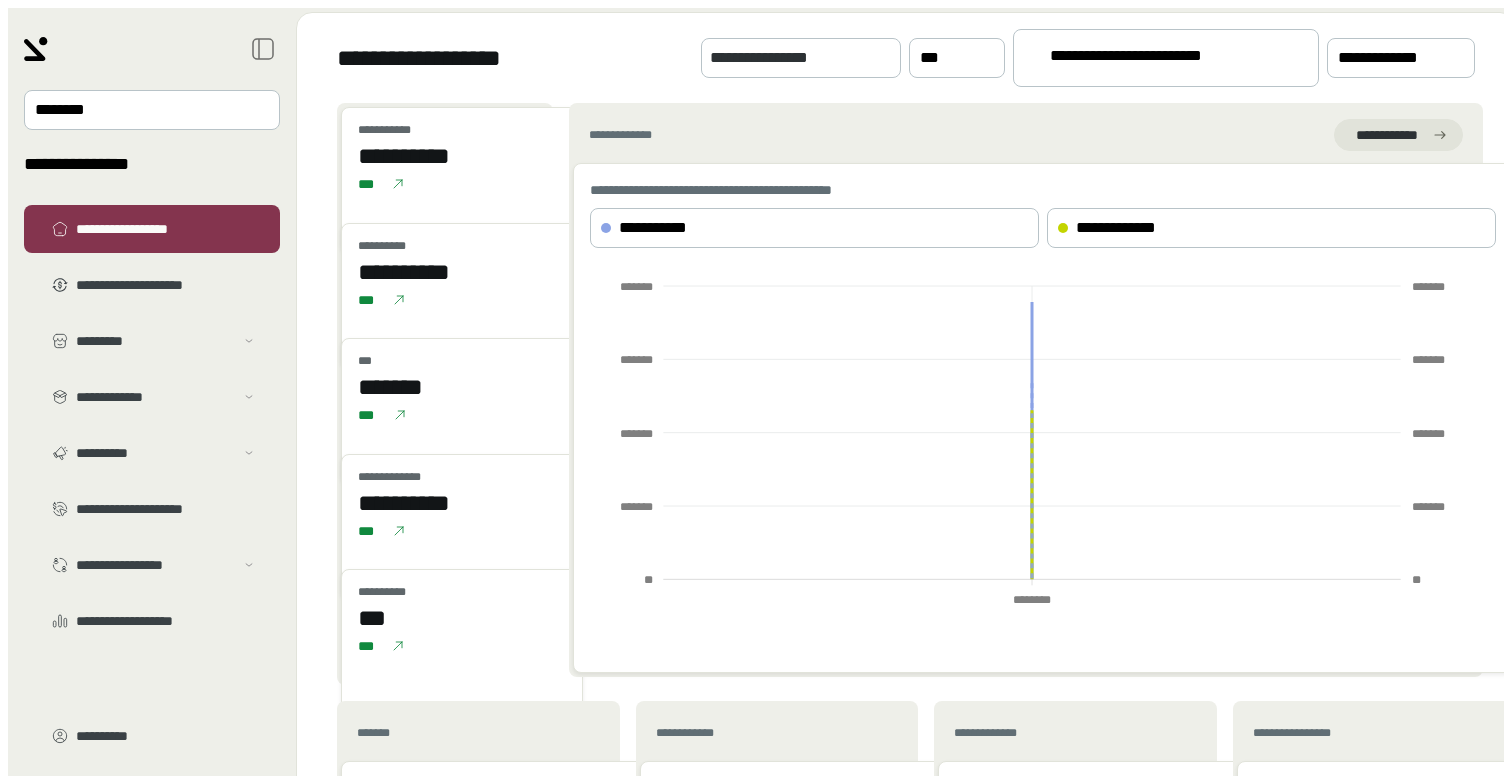 click on "••••••••••• • •••••••••••" at bounding box center (1157, 59) 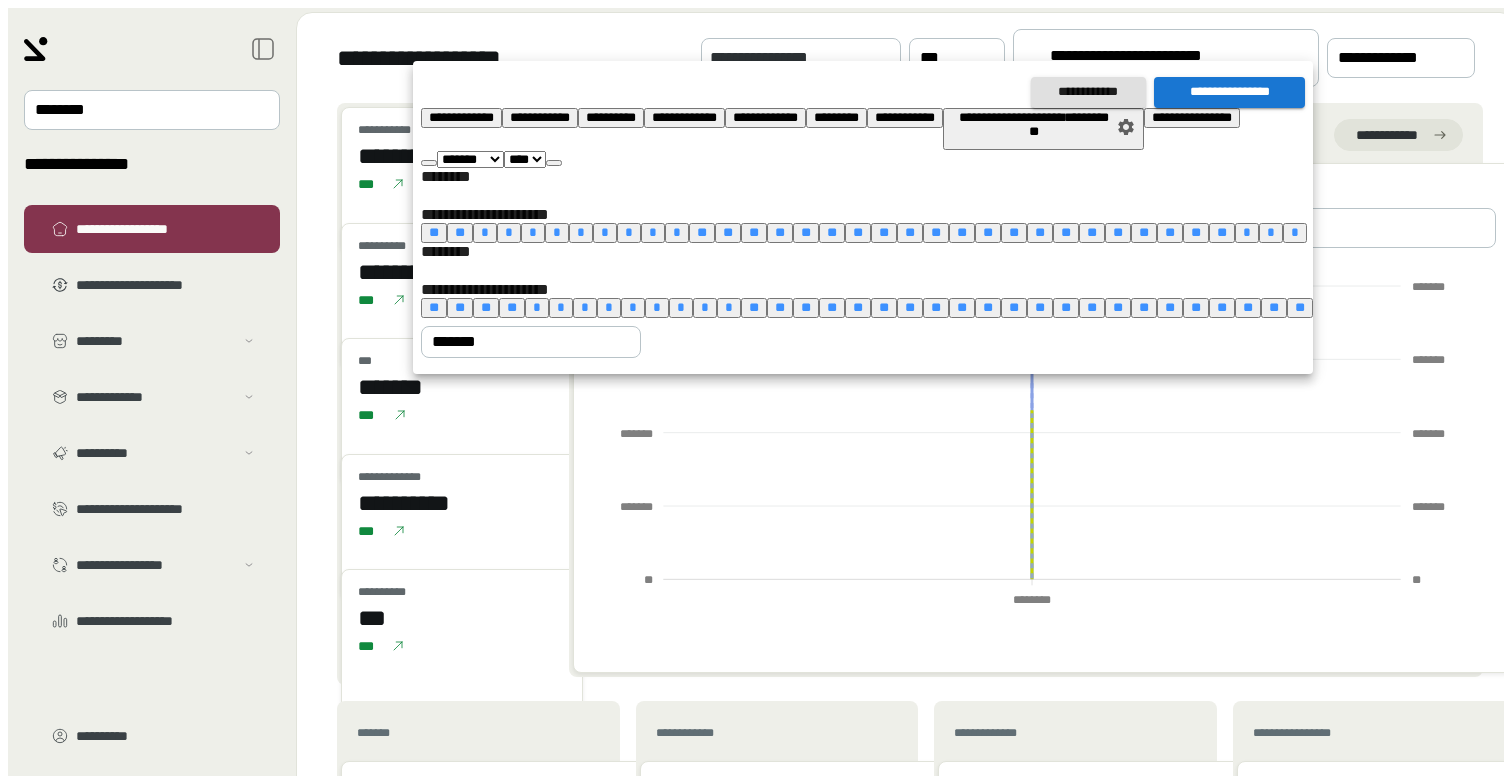 click on "•" at bounding box center [485, 232] 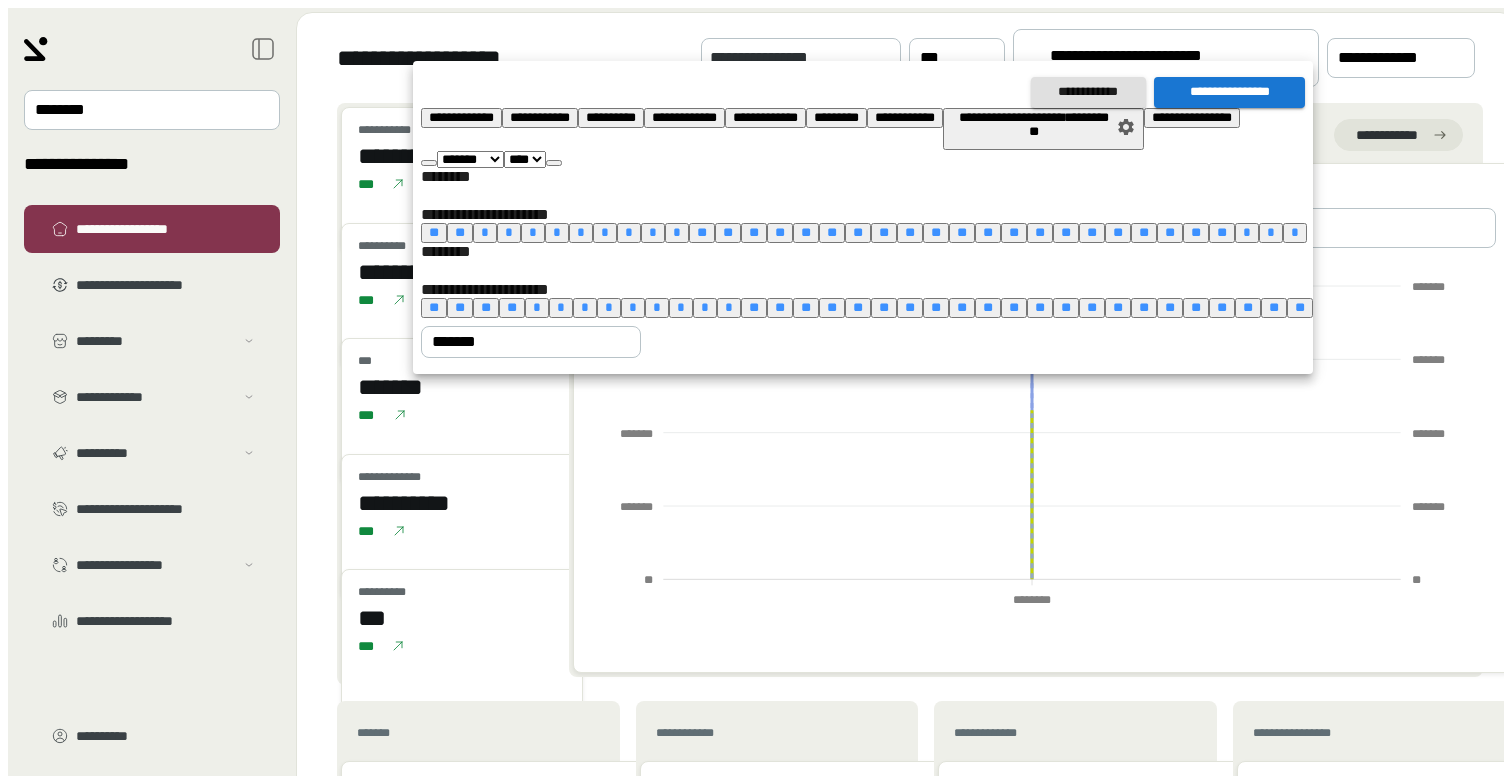 click on "••" at bounding box center [1222, 232] 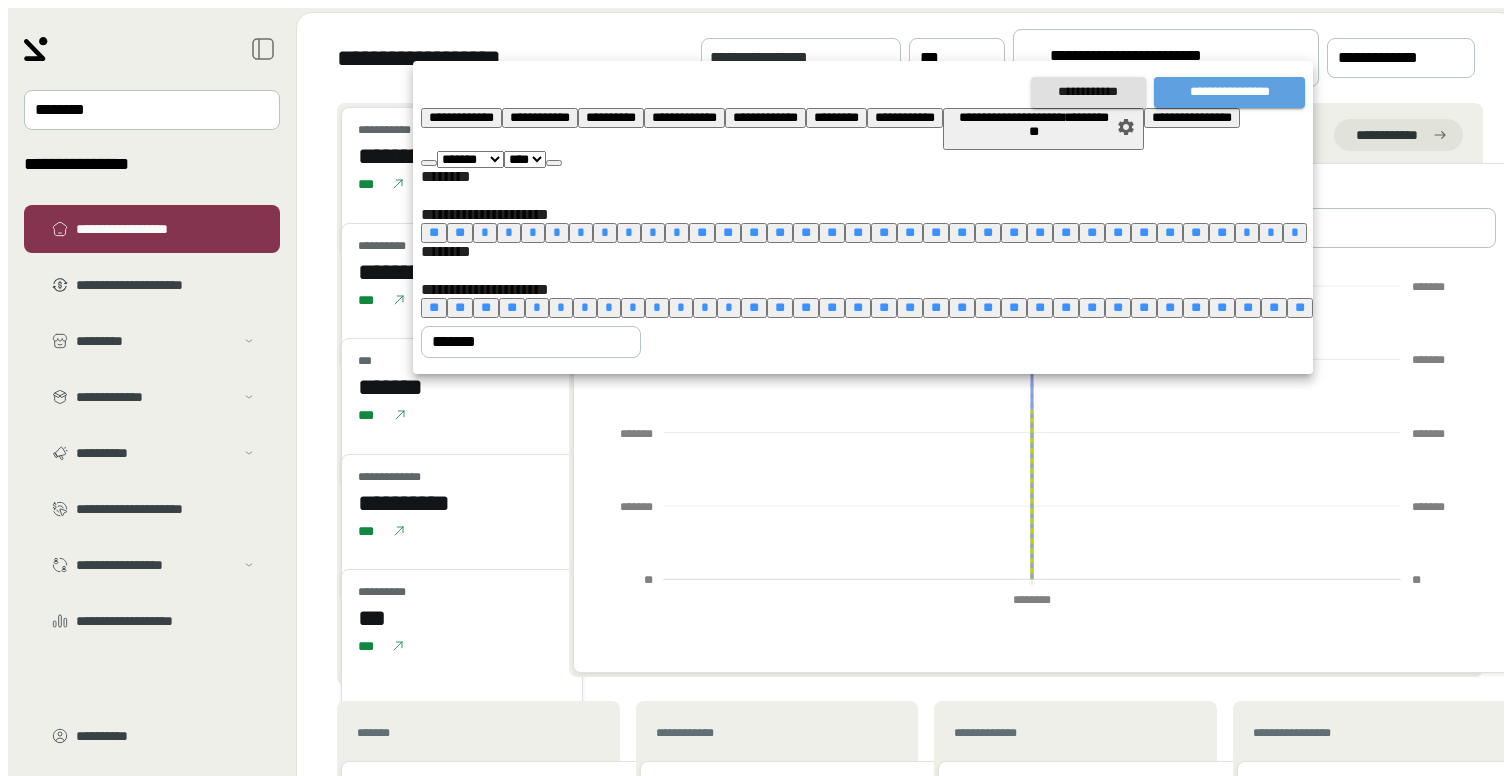 click on "••••••••••••••••" at bounding box center (1229, 92) 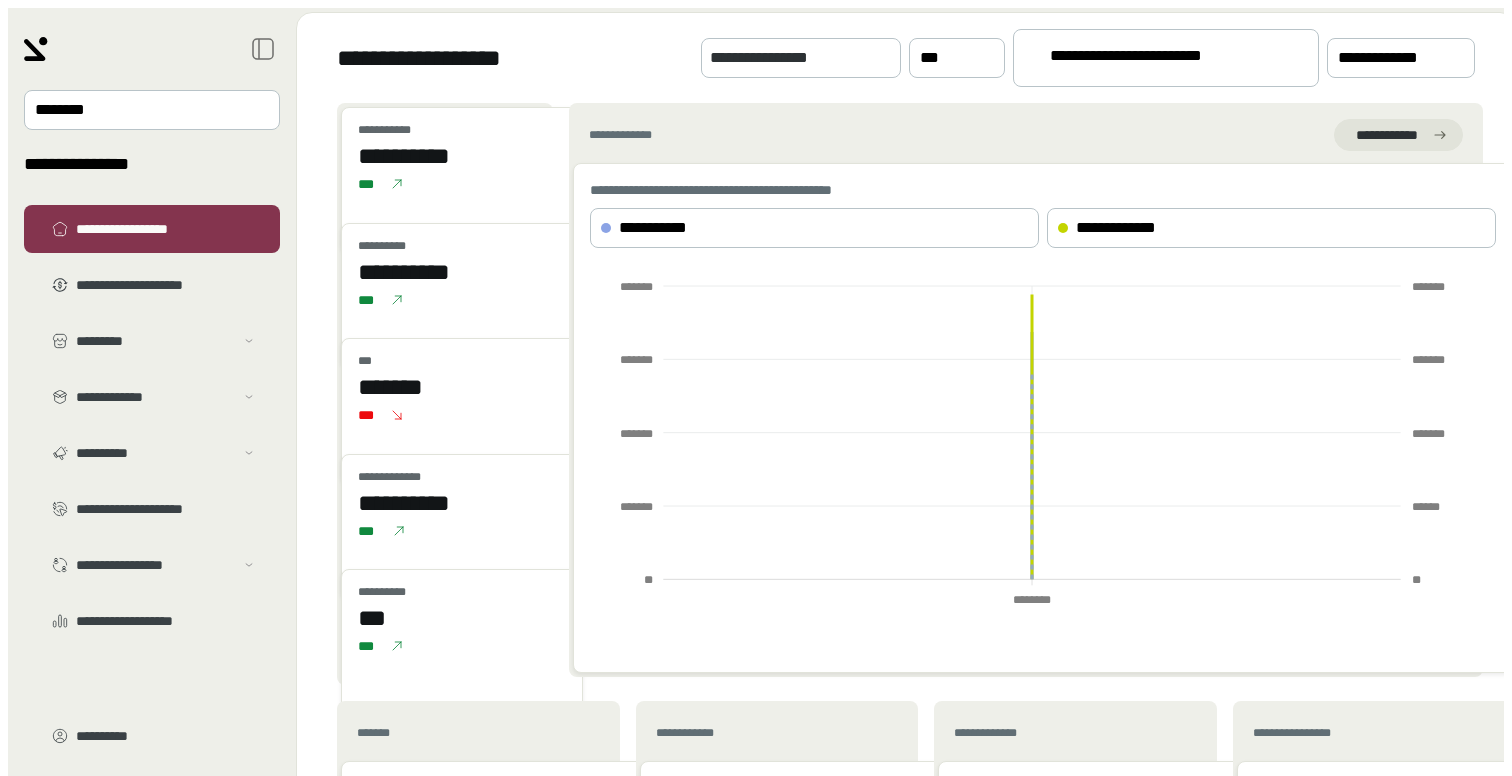 click on "•••••••• •• ••••••••••••     ••••••••••••••••••     •••••••••••••••••••••     •••••••••     •••••••••••••••     •••••••••••••     •••••••••••••••••••     ••••••••••••••••••••     •••••••     ••••••••••     •••••••••••••••••••••     ••••••••••••••••     •••••••••••••••••••••     •••••••••••••••••     ••••••••••••••••••     •••••••••••••••••••   •••••••••• •••••••••• •••••••••••••••••• •••••••••••••••• ••• ••••••••••• • ••••••••••• ••••••••••••• ••••••••••• •••••••••• •••••••••• ••• •••••••••• •••••••••• •••••••••• ••• ••• ••••••• ••••••• ••• ••••••••••••• •••••••••• •••••••••• ••• •••••••••• ••• ••• ••• ••••••••••••• •••••••••••• •••••••••••••••••••••••••••••••••••••••••••••••• ••••••••••• ••••••••••••• ••••••••••• ••••••••••••• ••••••••••••••••••••••••• ••••••••••••••••••••••••••• ••••••• ••••••• ••••••• ••••••• ••••••• ••••••• ••••••• ••••••• •• •• •••••••• •••••••• ••••••• ••••••• ••••••• ••••••• ••••••• ••••••• •••••• •••••• •• •• ••••••• •••••••••• •••••• •••• •••••••• ••••• •••• ••••• •••••• •••••• •••••" at bounding box center [764, 985] 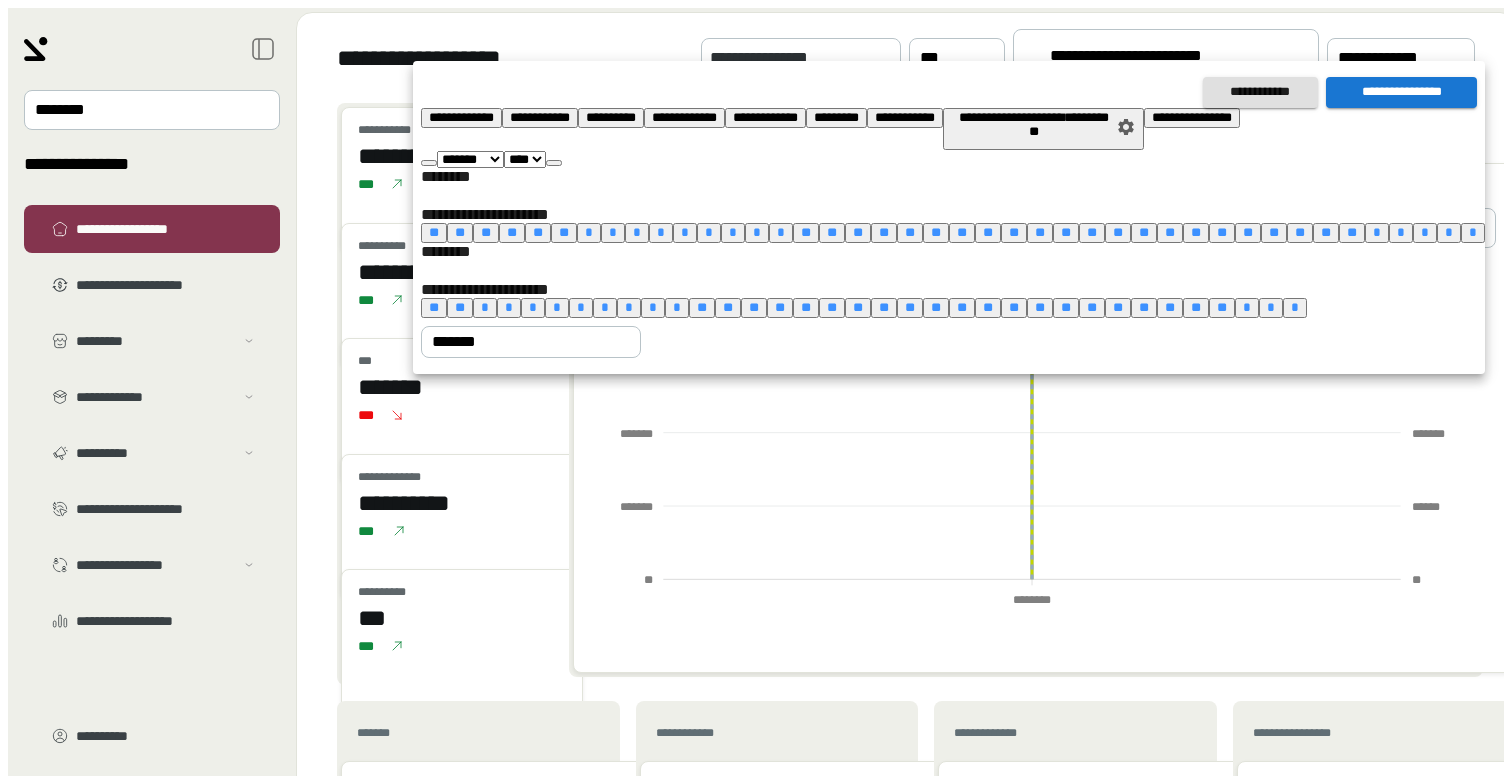 click on "•" at bounding box center (589, 232) 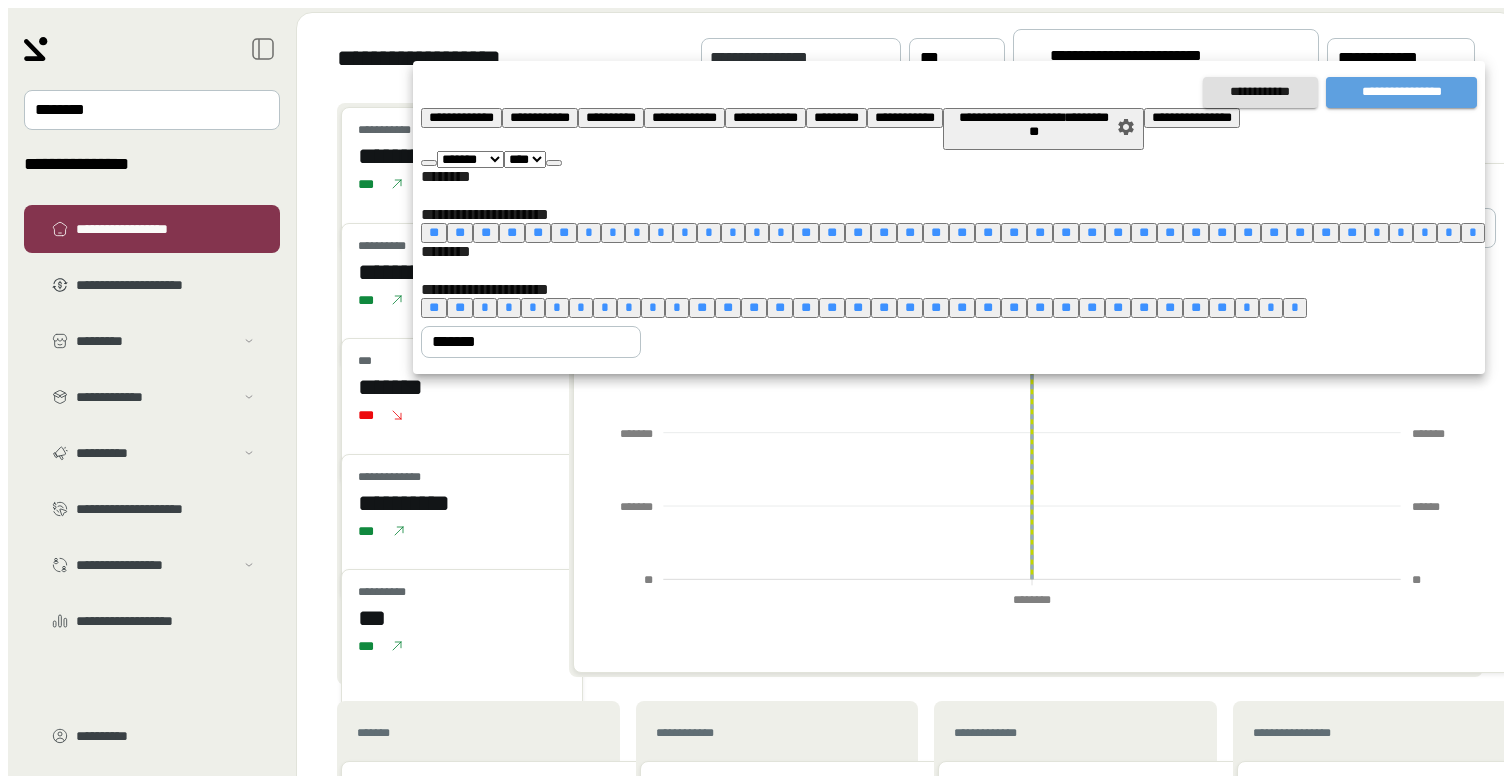 click on "••••••••••••••••" at bounding box center [1401, 92] 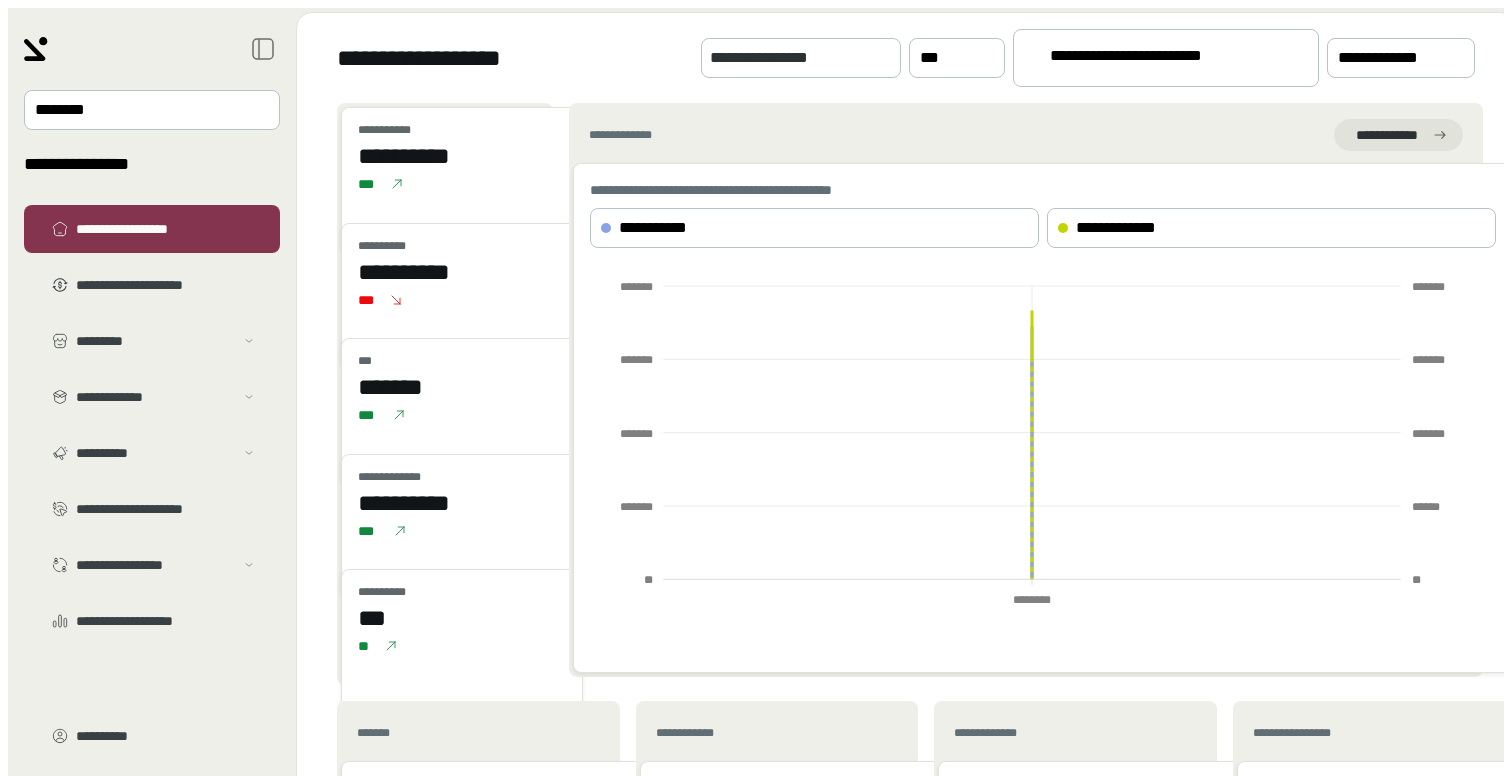 click on "••••••••••• • •••••••••••" at bounding box center [1157, 59] 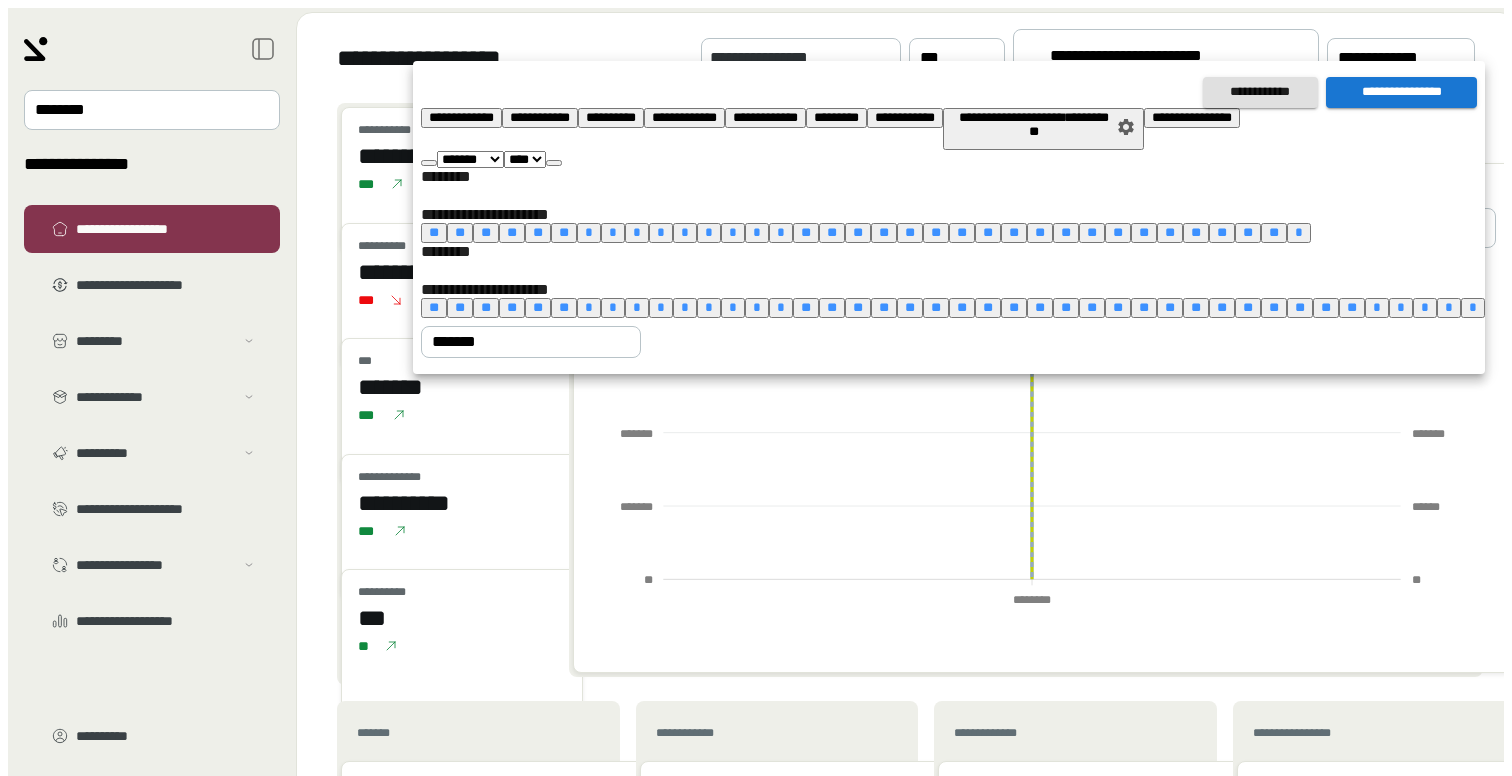 click on "•" at bounding box center (589, 232) 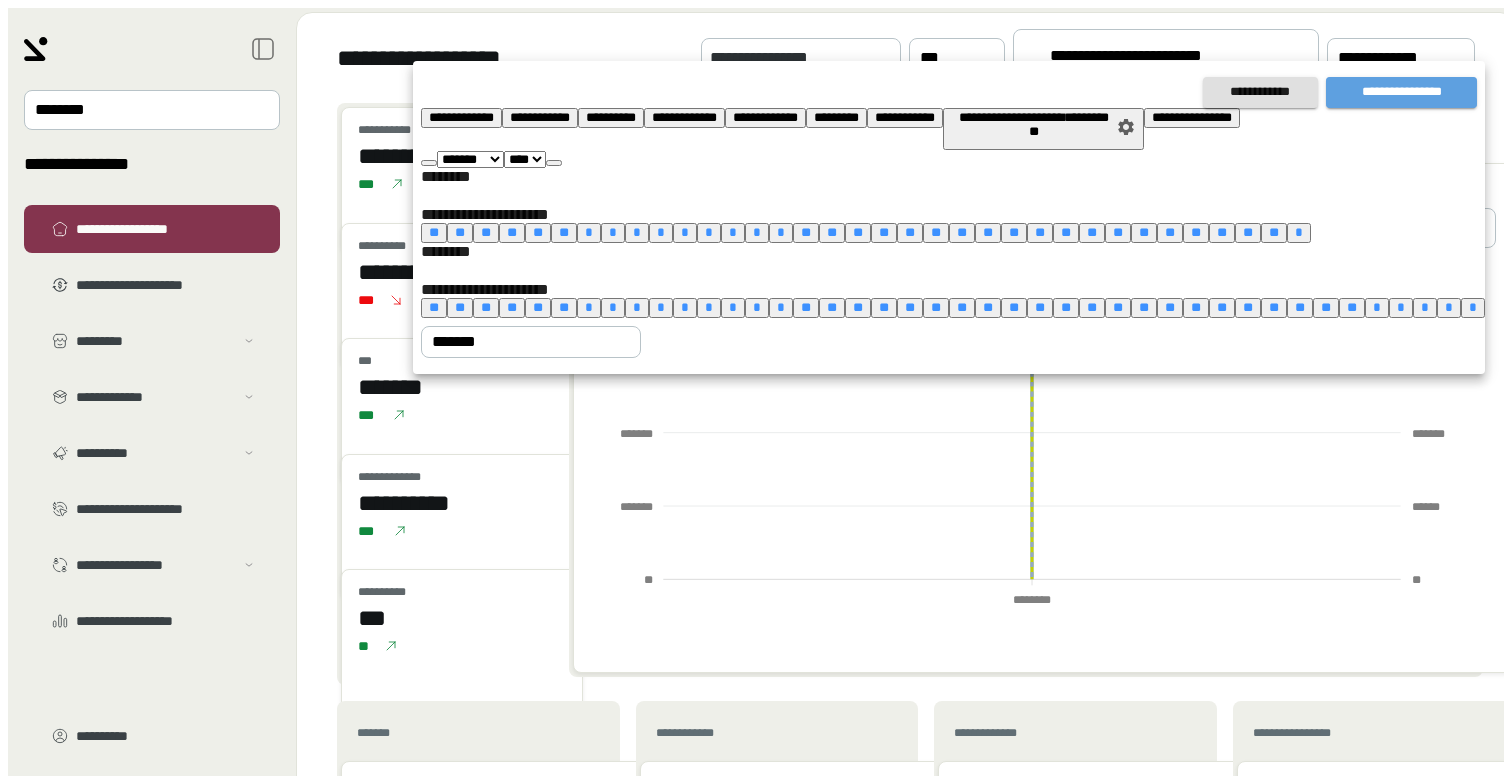 click on "••••••••••••••••" at bounding box center [1401, 92] 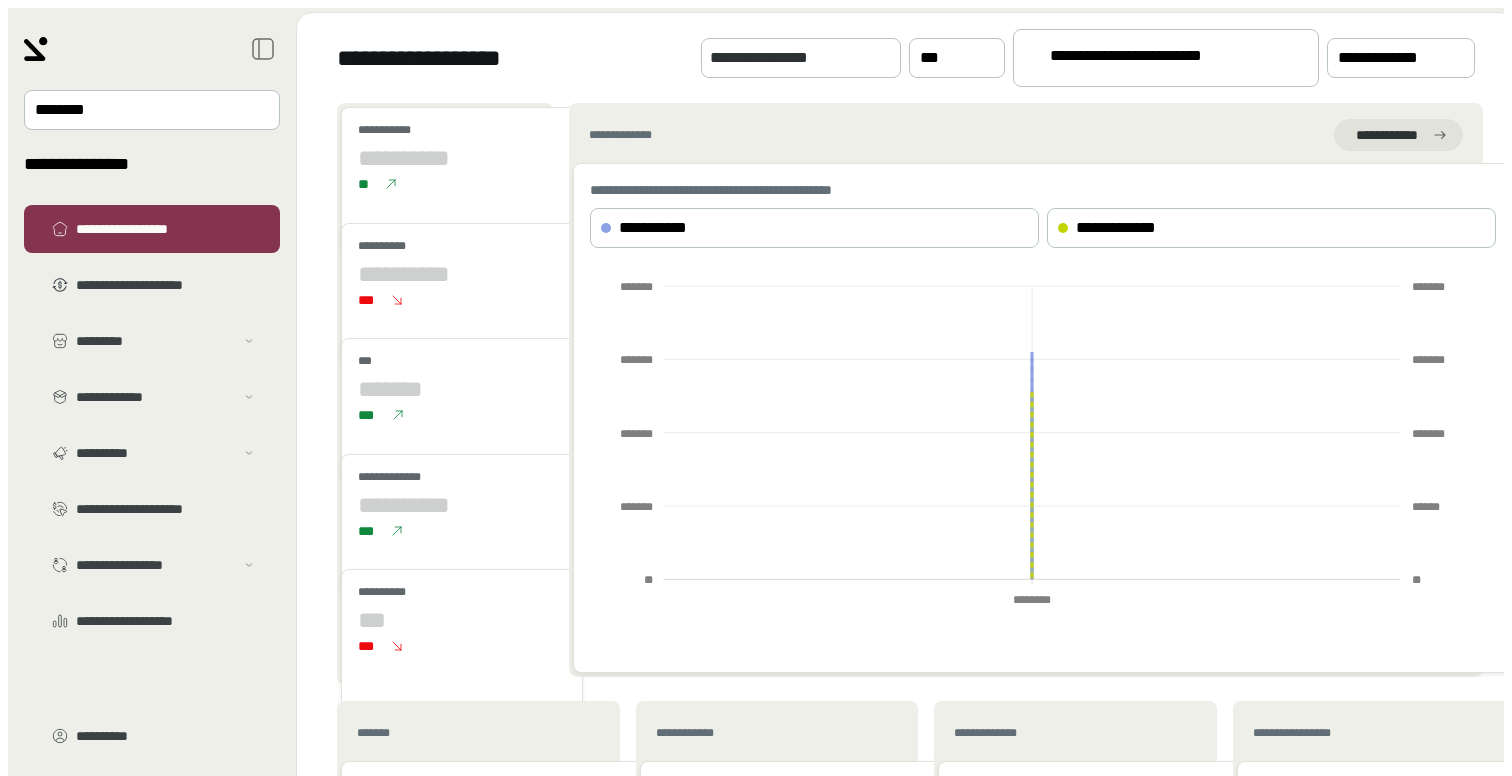 click on "•••••••••••••••••• •••••••••••••••• ••• ••••••••••• • ••••••••••• •••••••••••••" at bounding box center [906, 58] 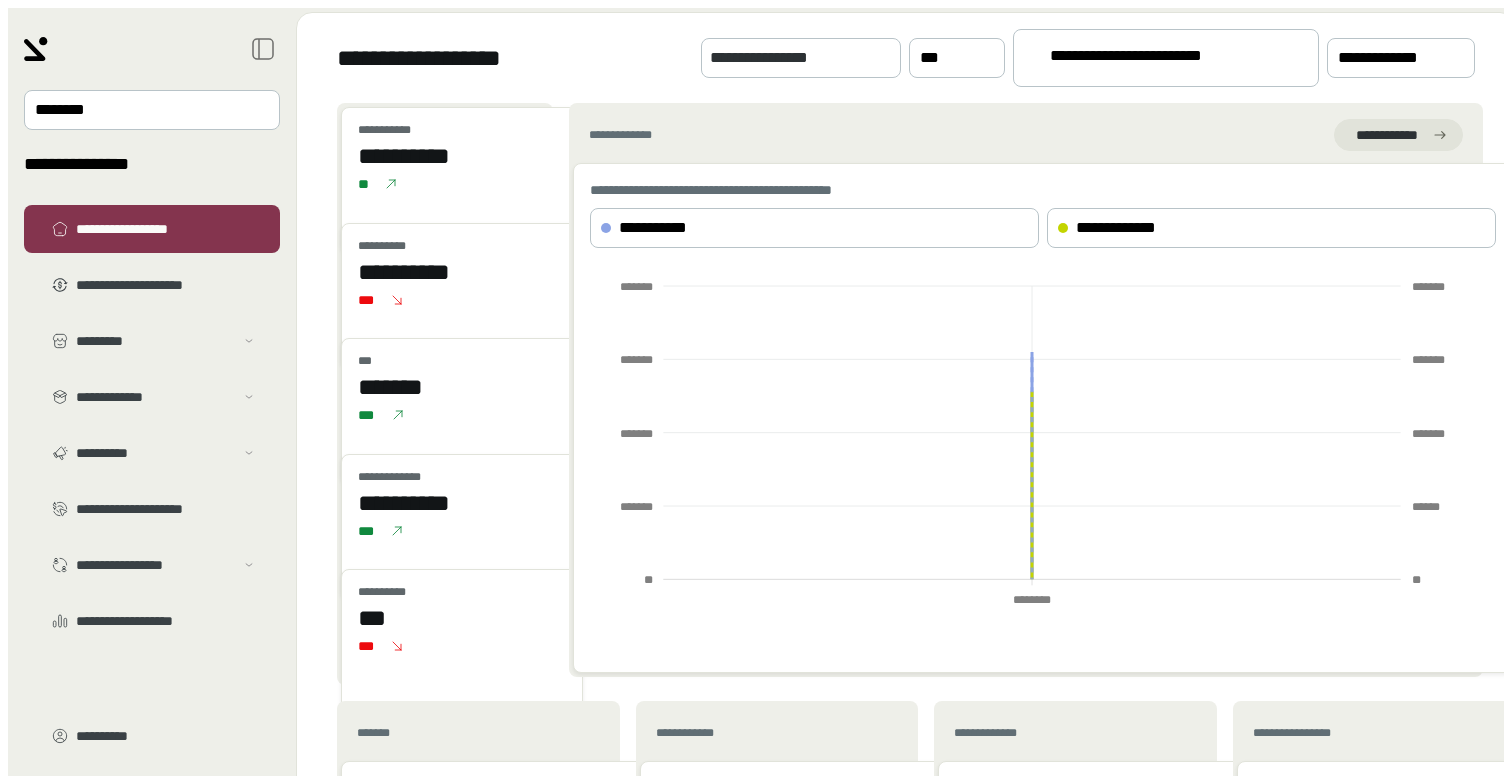 click on "••••••••••• • •••••••••••" at bounding box center (1157, 59) 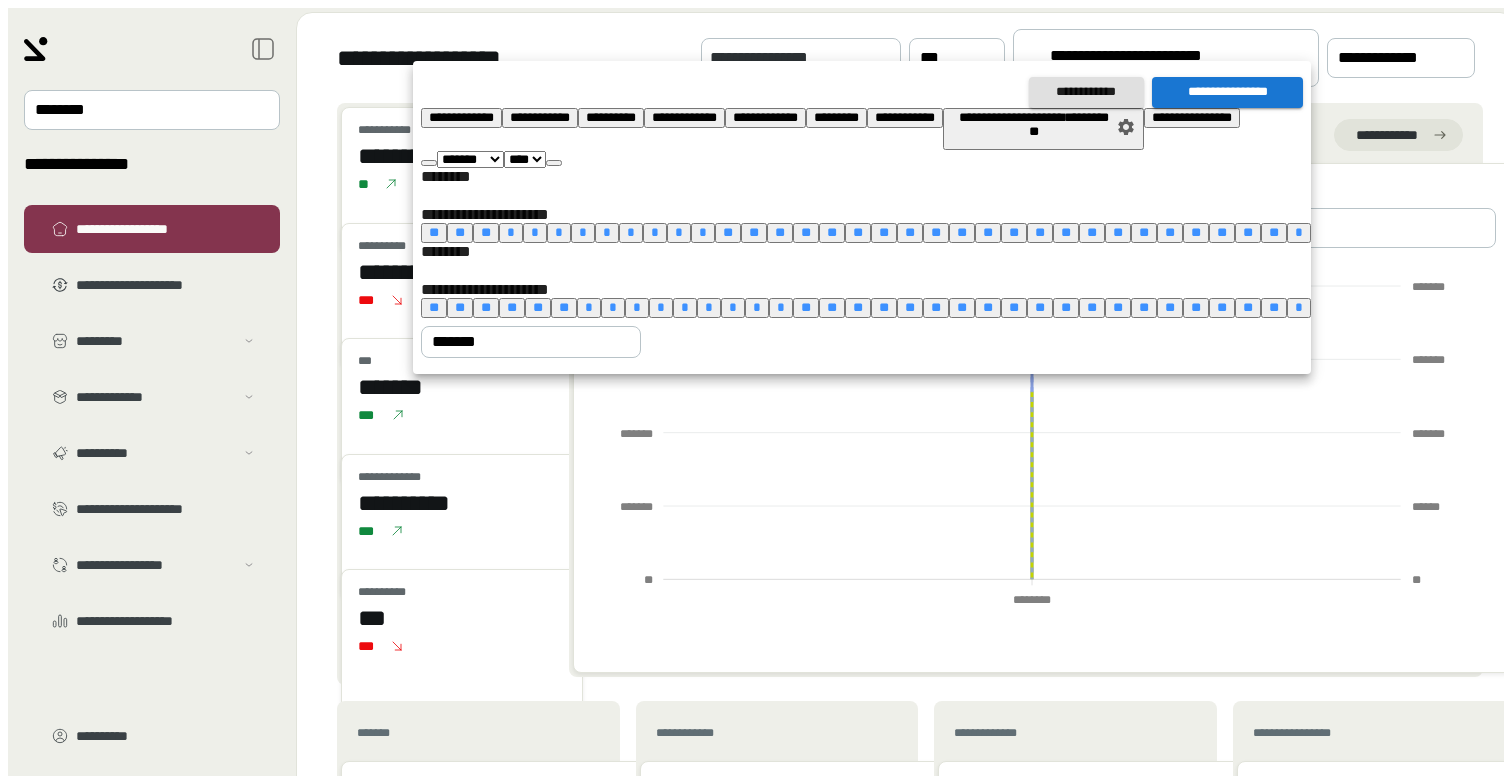 click on "•" at bounding box center [511, 232] 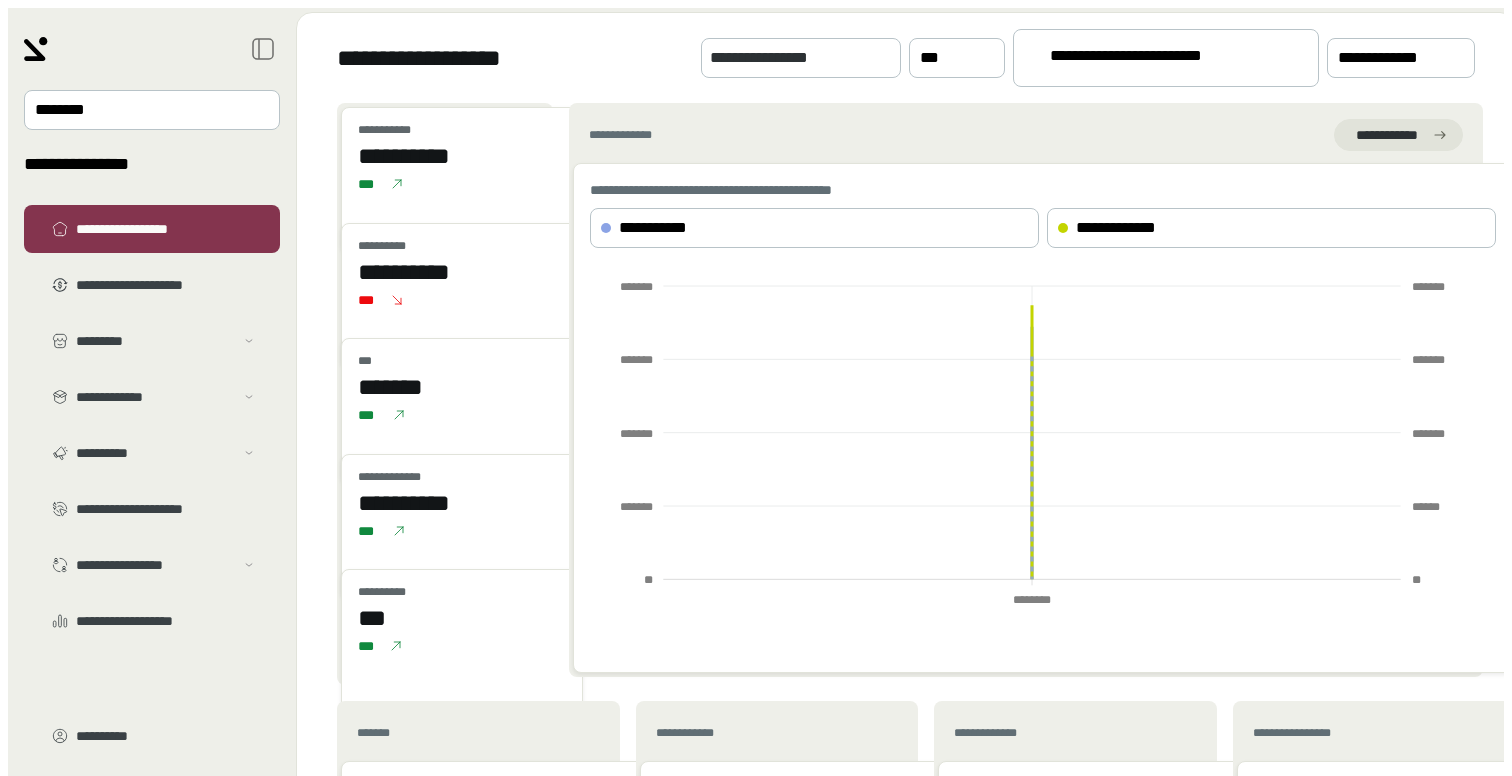 click on "••••••••••• • •••••••••••" at bounding box center [1157, 59] 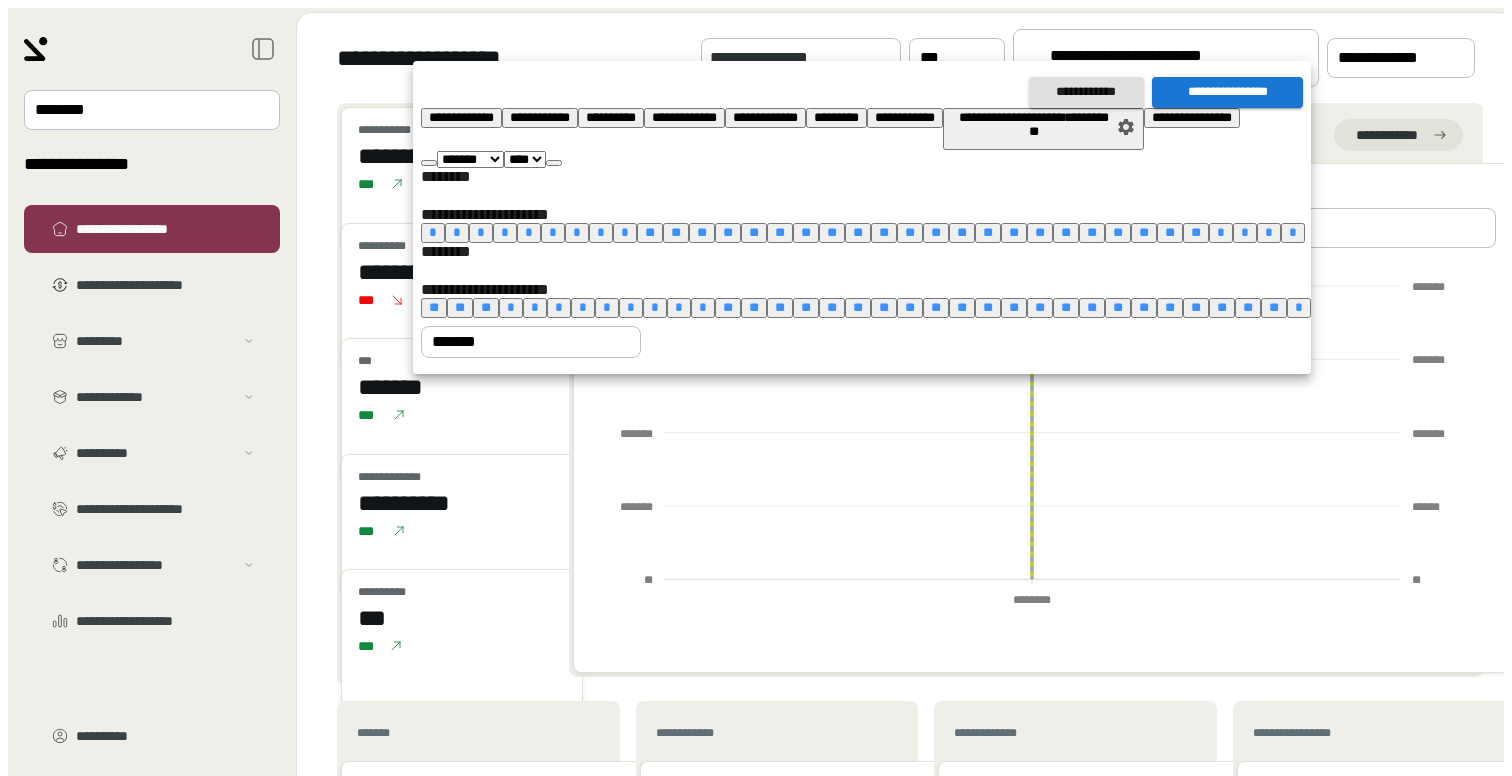click on "••••••••••••" at bounding box center (461, 117) 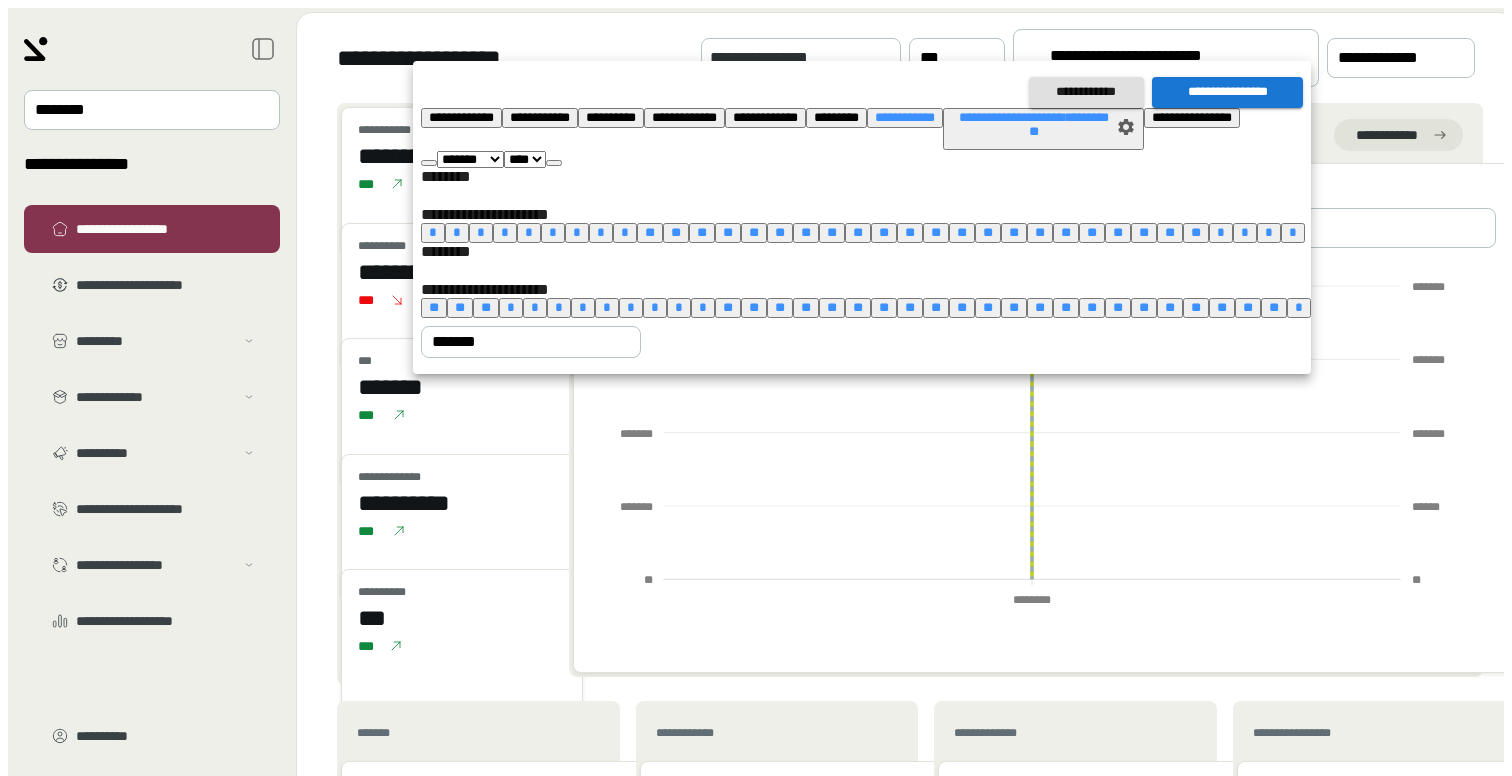 click on "••••••••••••••••" at bounding box center [1227, 92] 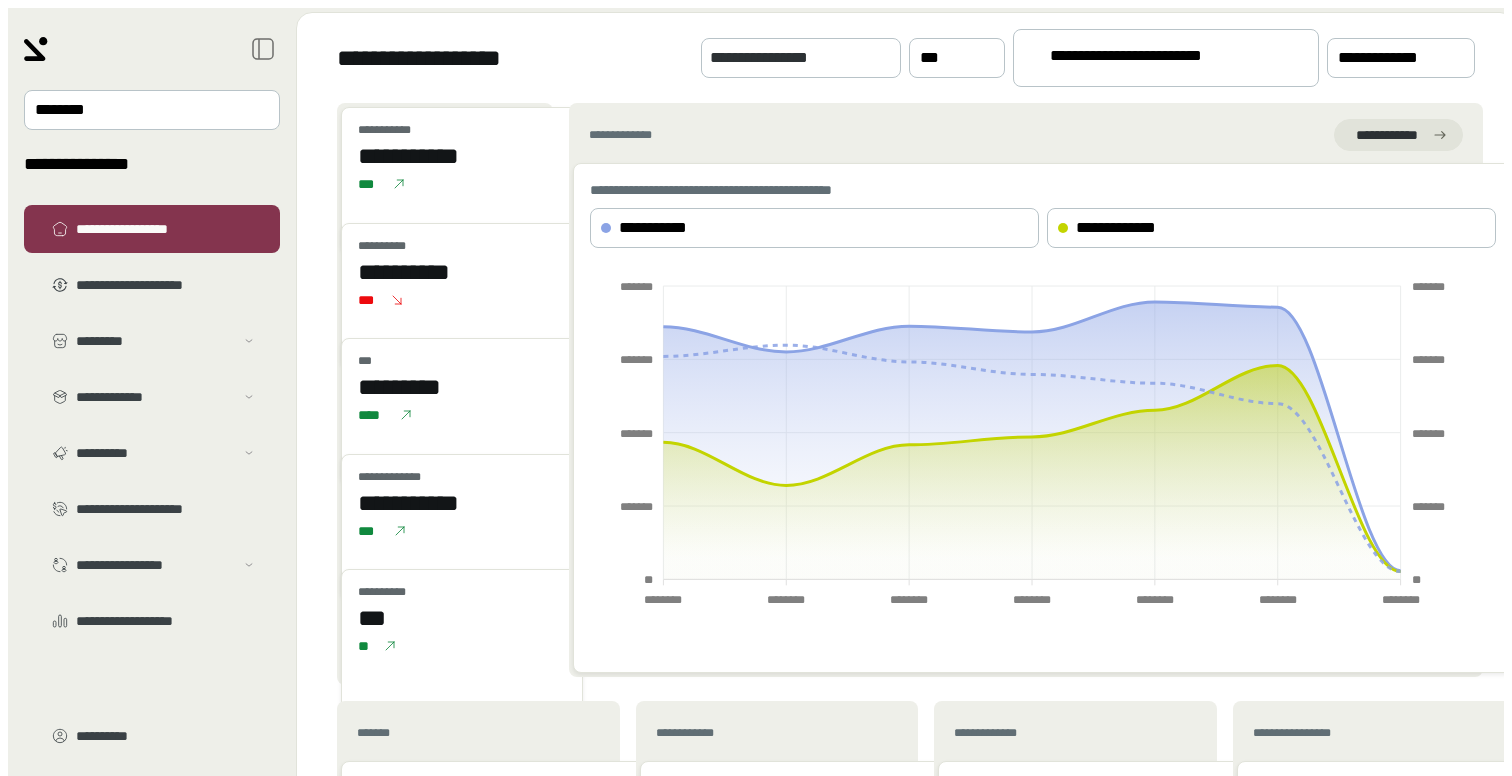 click on "••••••••••• • •••••••••••" at bounding box center [1166, 58] 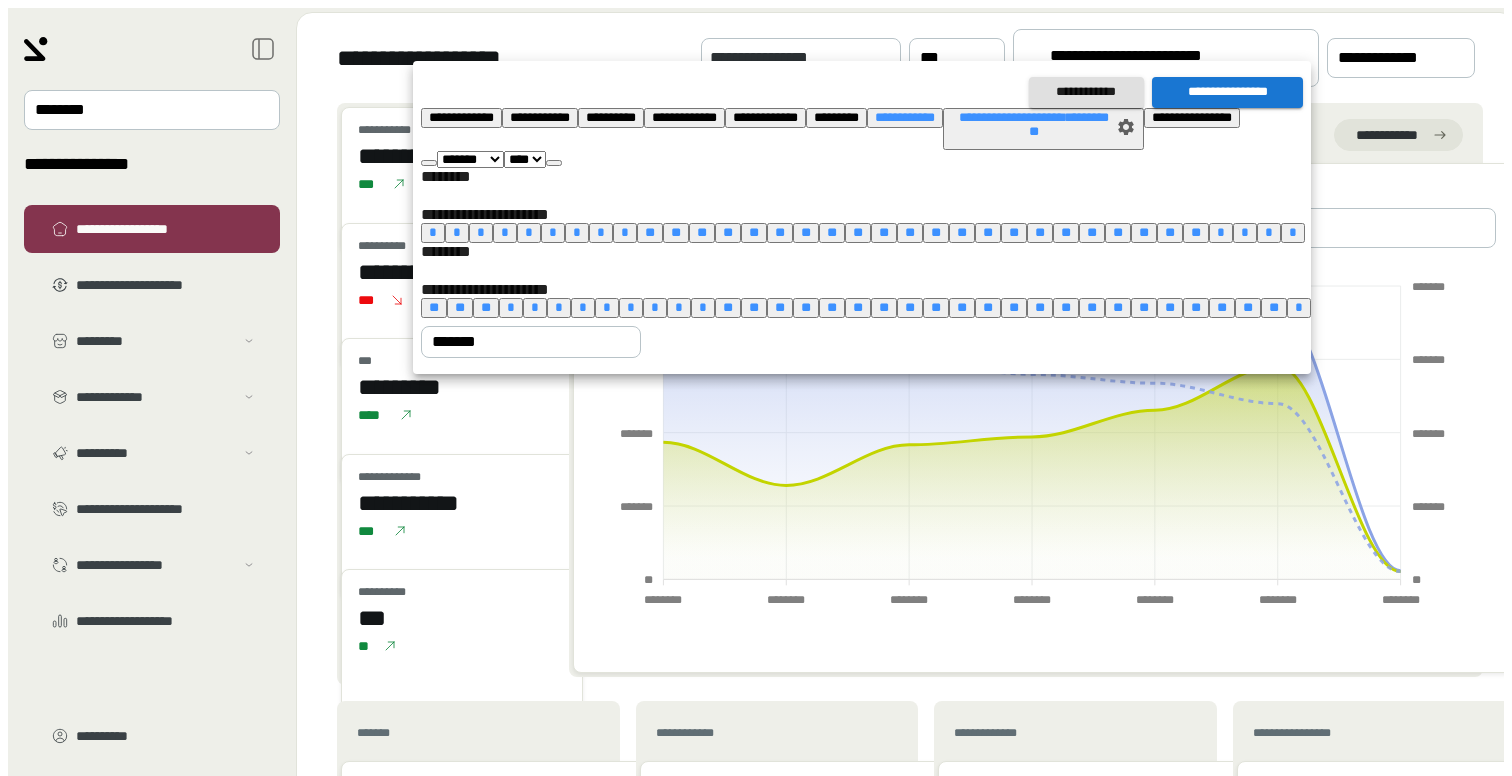 click at bounding box center (756, 388) 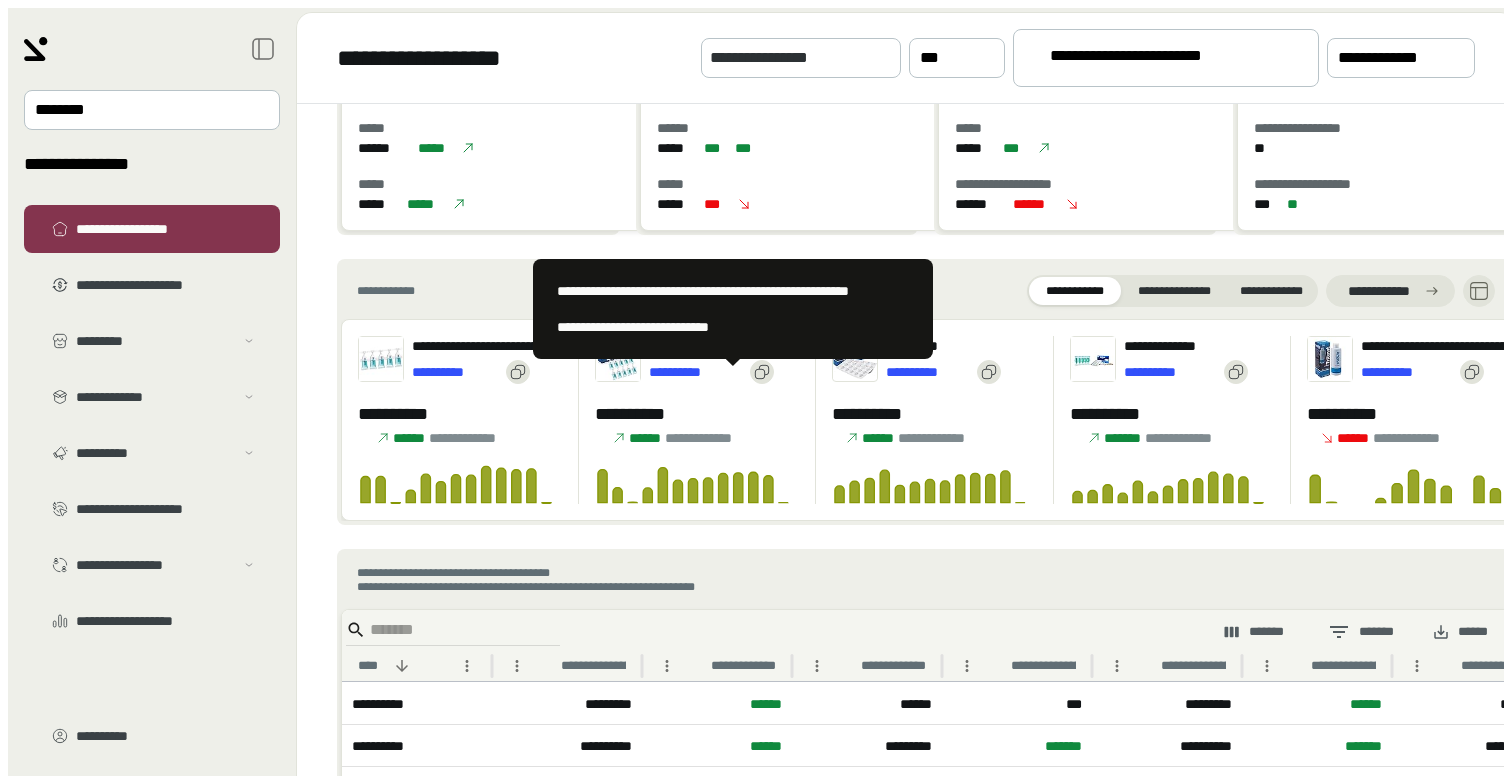 scroll, scrollTop: 783, scrollLeft: 0, axis: vertical 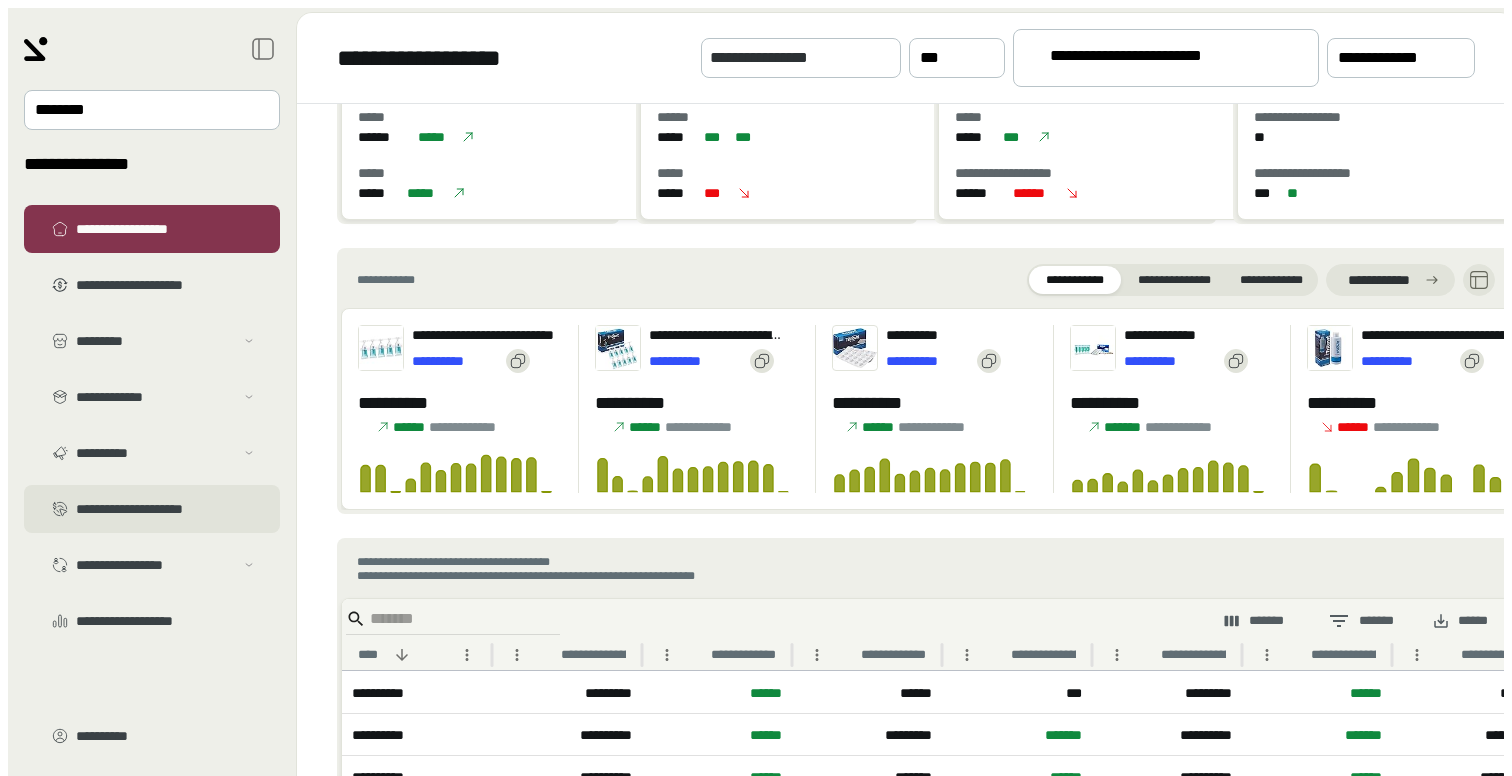 click on "•••••••••••••••••••••" at bounding box center [166, 285] 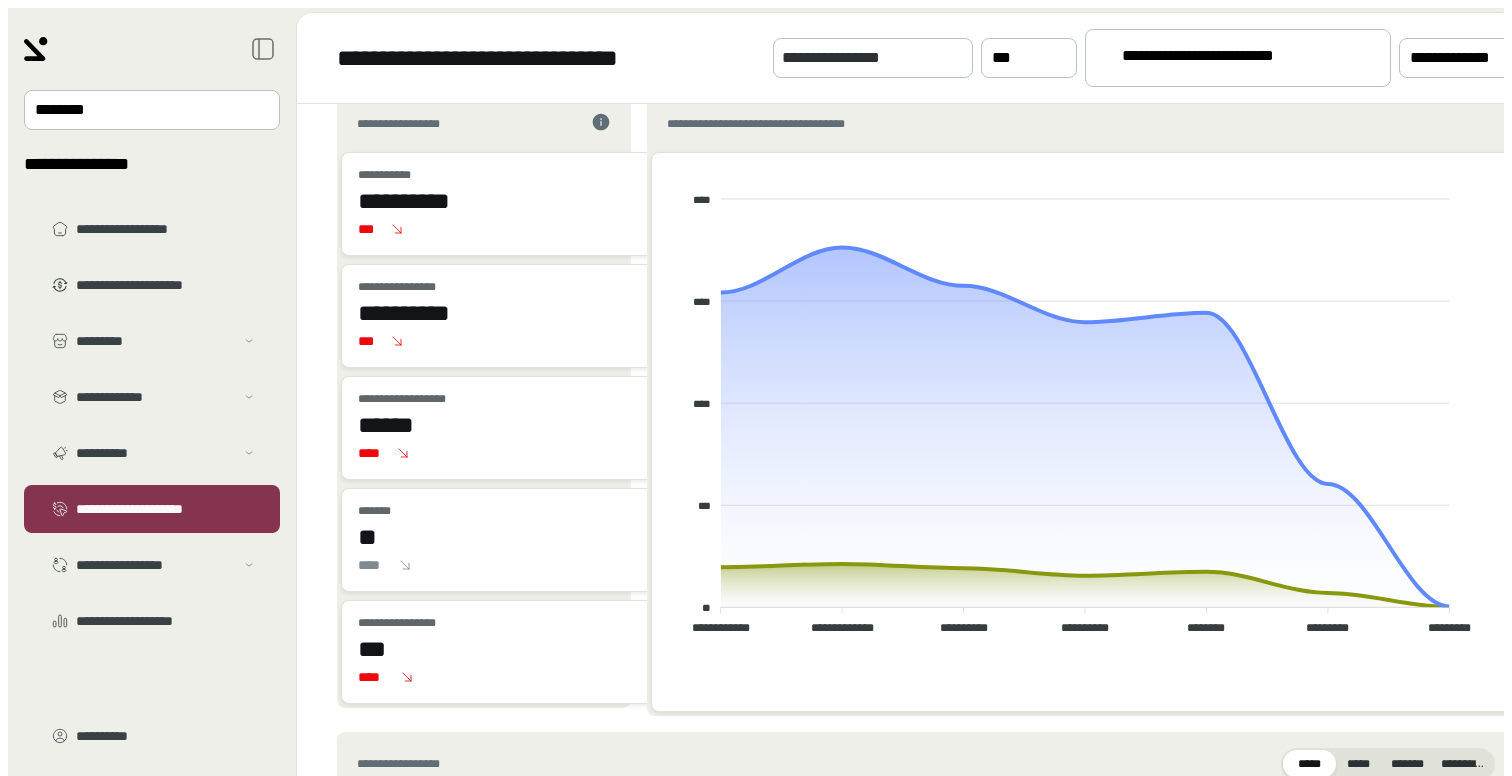 scroll, scrollTop: 94, scrollLeft: 0, axis: vertical 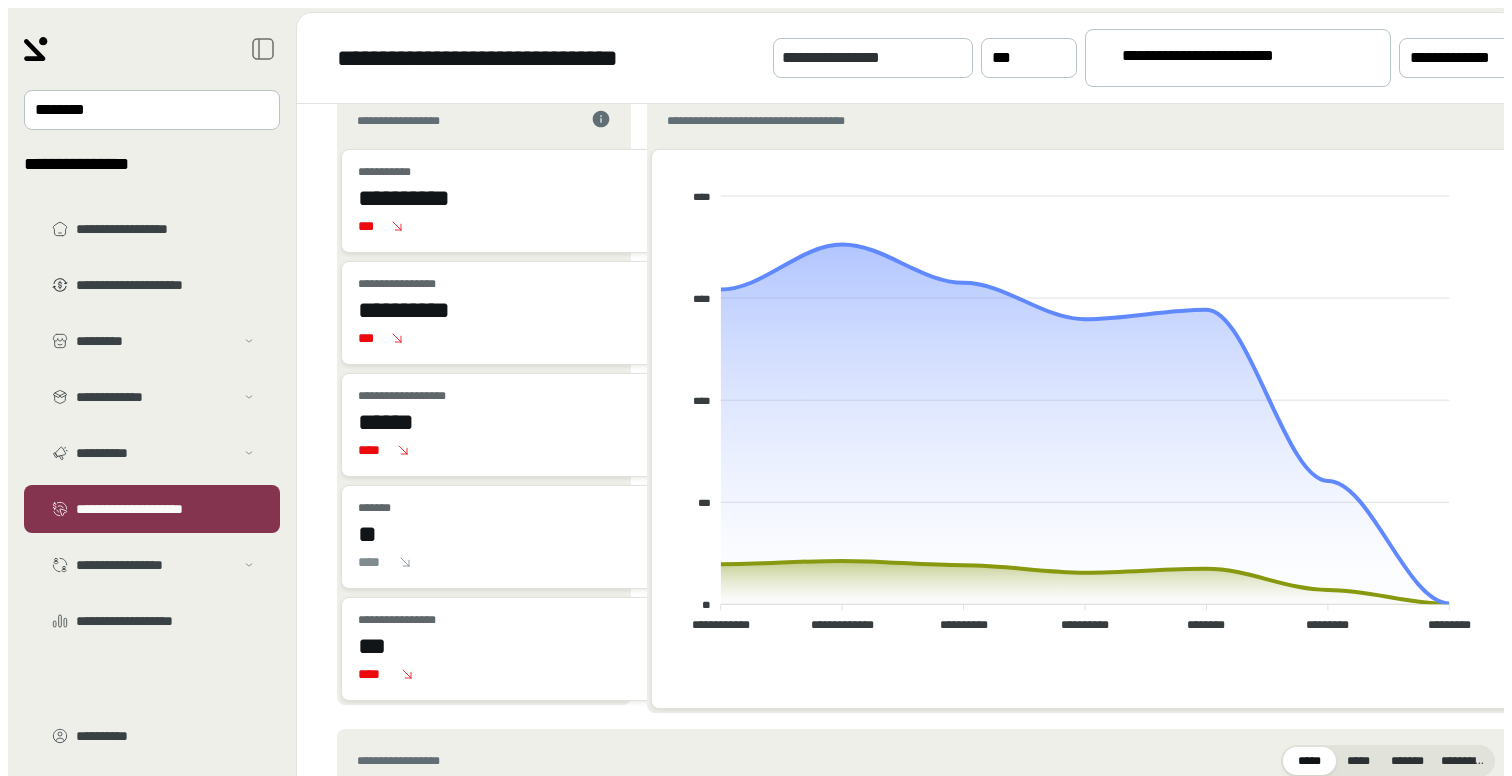 click on "••••••••••• • •••••••••••" at bounding box center [1221, 59] 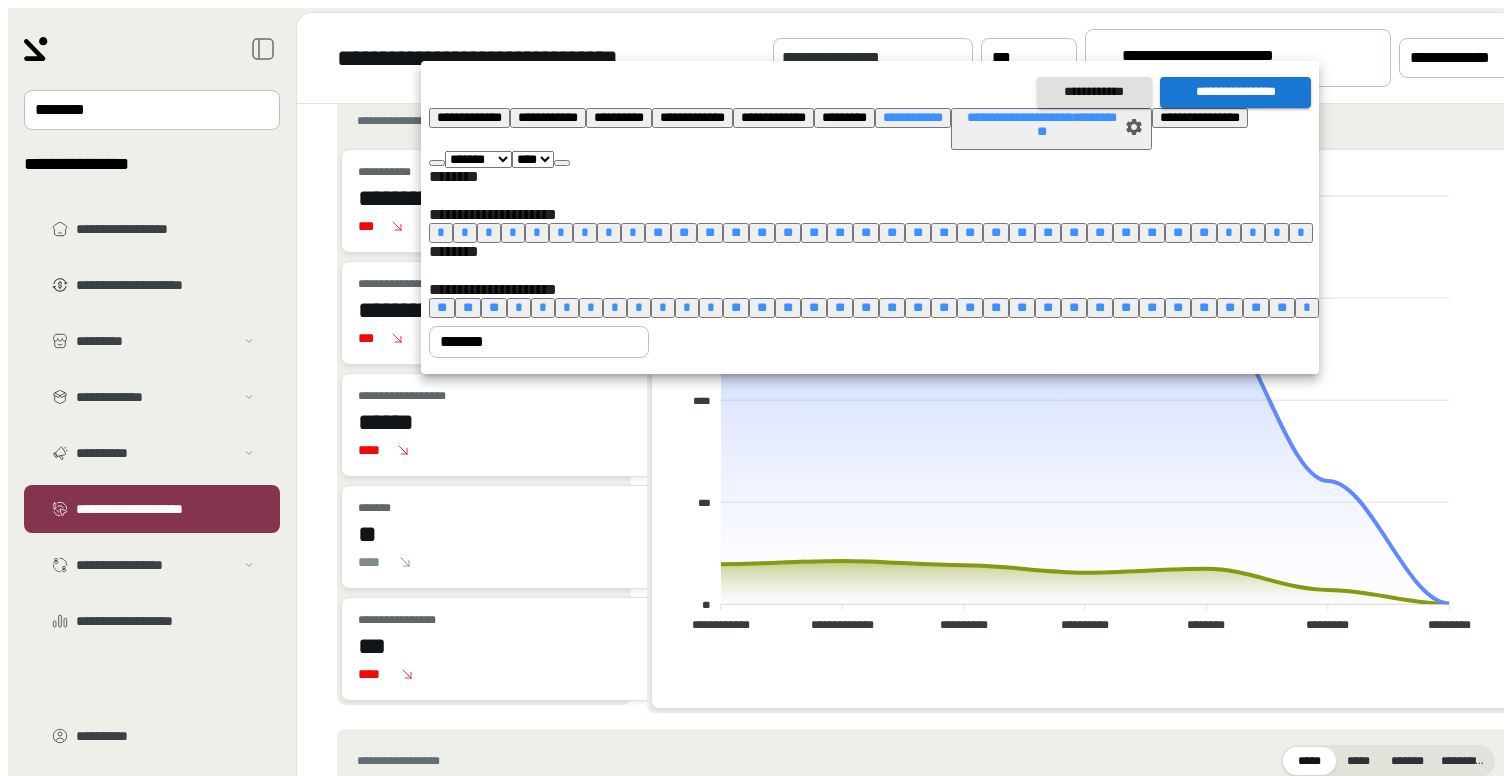 click on "•" at bounding box center (519, 307) 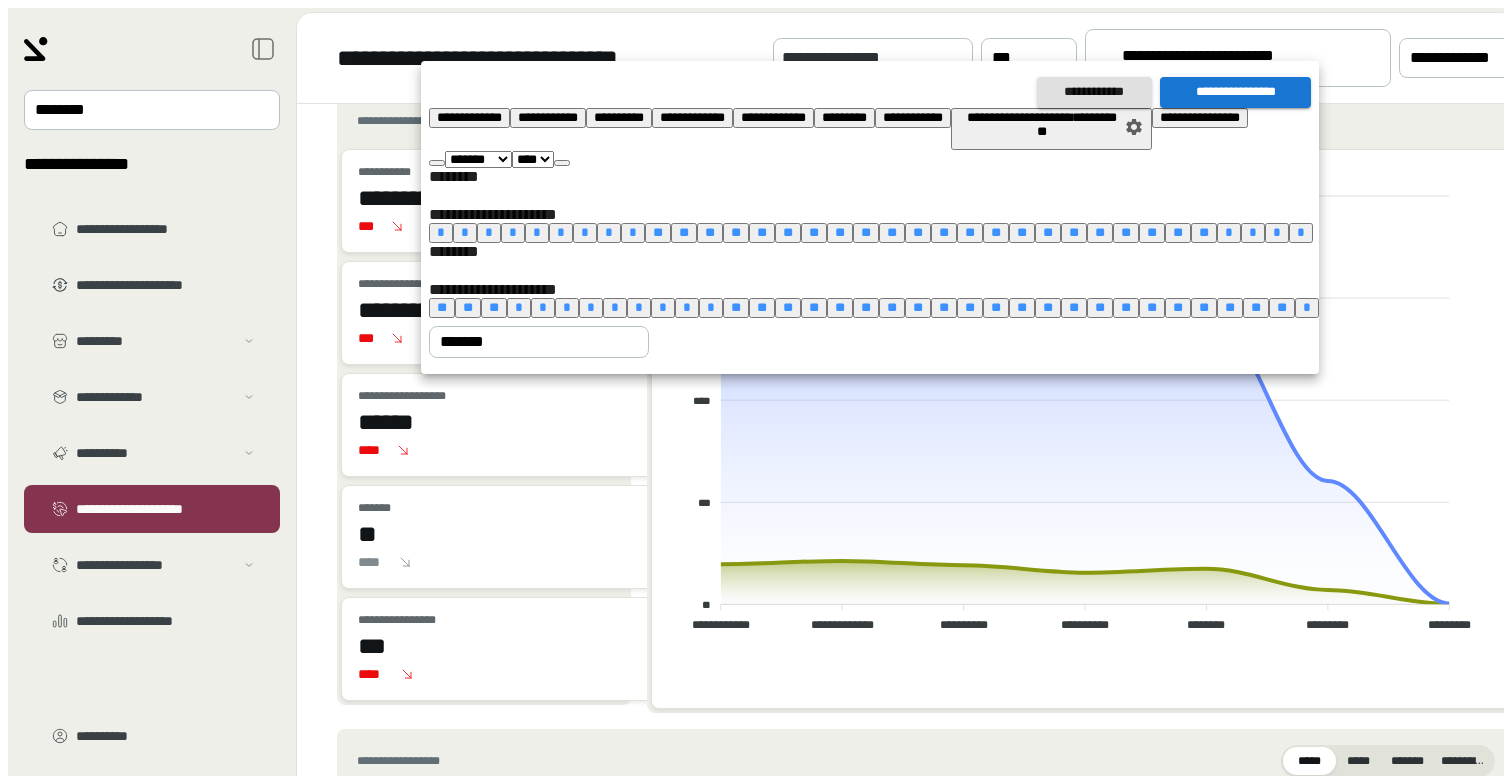 click on "••••••• •••••••• ••••• ••••• ••• •••• •••• •••••• ••••••••• ••••••• •••••••• •••••••• •••• •••• •••• •••• •••• •••• •••• •••• •••• •••• •••• •••• •••• •••• •••• •••• •••• •••• •••• •••• •••• •••• •••• •••• •••• •••• •••• •••• •••• •••• •••• •••• •••• •••• •••• •••• •••• •••• •••• •••• •••• •••• •••• •••• •••• •••• •••• •••• •••• •••• •••• •••• •••• •••• •••• •••• •••• •••• •••• •••• •••• •••• •••• •••• •••• •••• •••• •••• •••• •••• •••• •••• •••• •••• •••• •••• •••• •••• •••• •••• •••• •••• •••• •••• •••• •••• •••• •••• •••• •••• •••• •••• •••• •••• •••• •••• •••• •••• •••• •••• ••••" at bounding box center [874, 159] 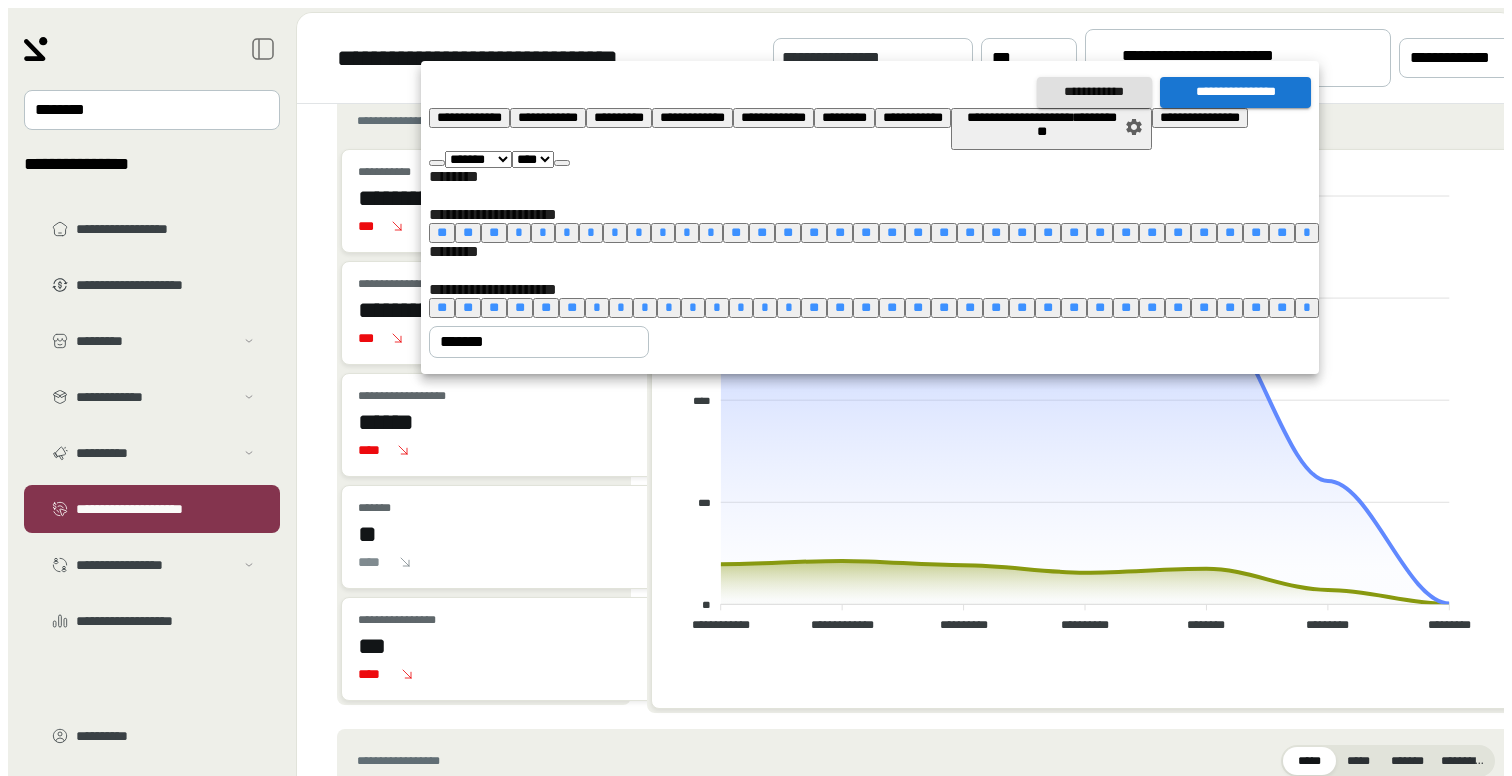 click at bounding box center (562, 163) 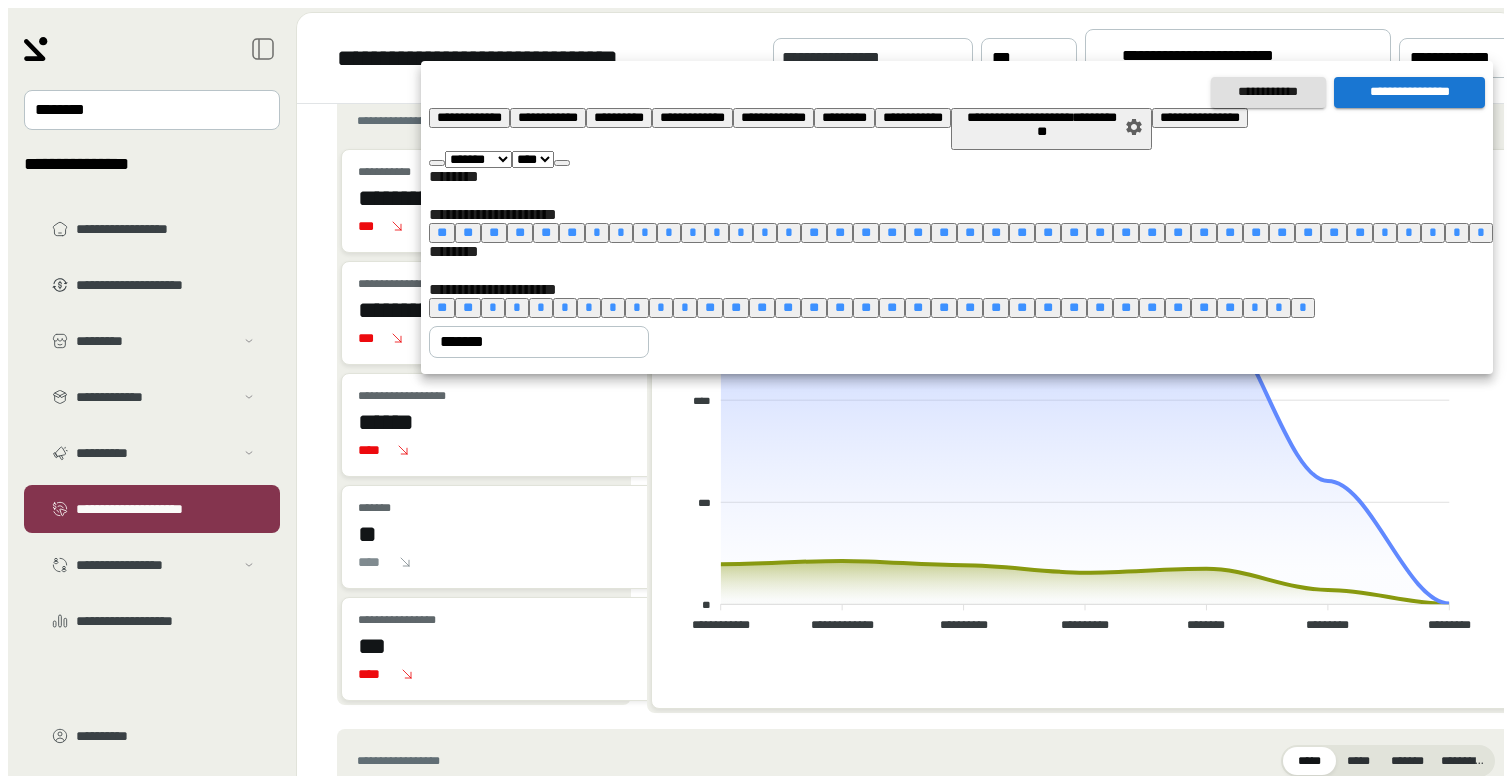click at bounding box center (562, 163) 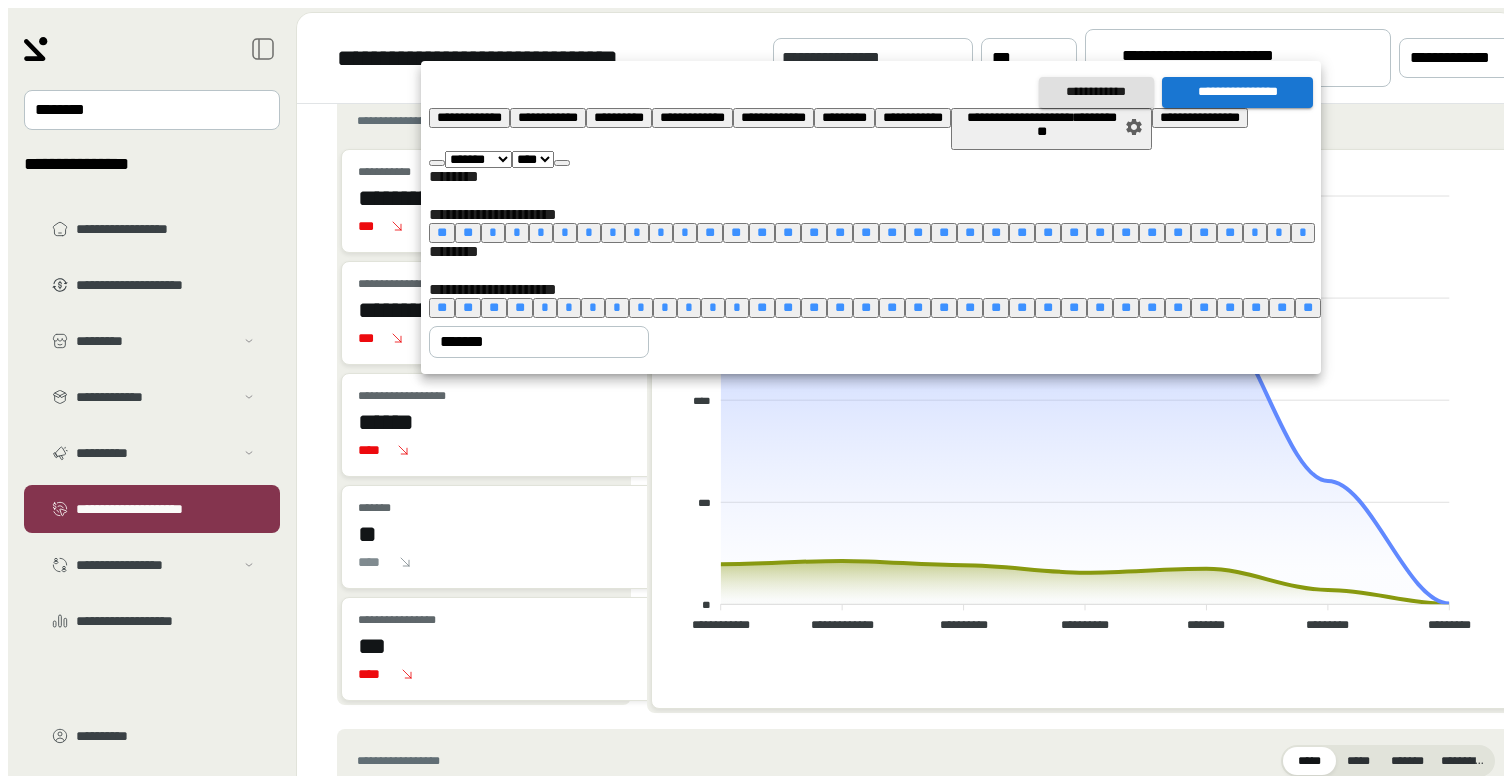 click at bounding box center (562, 163) 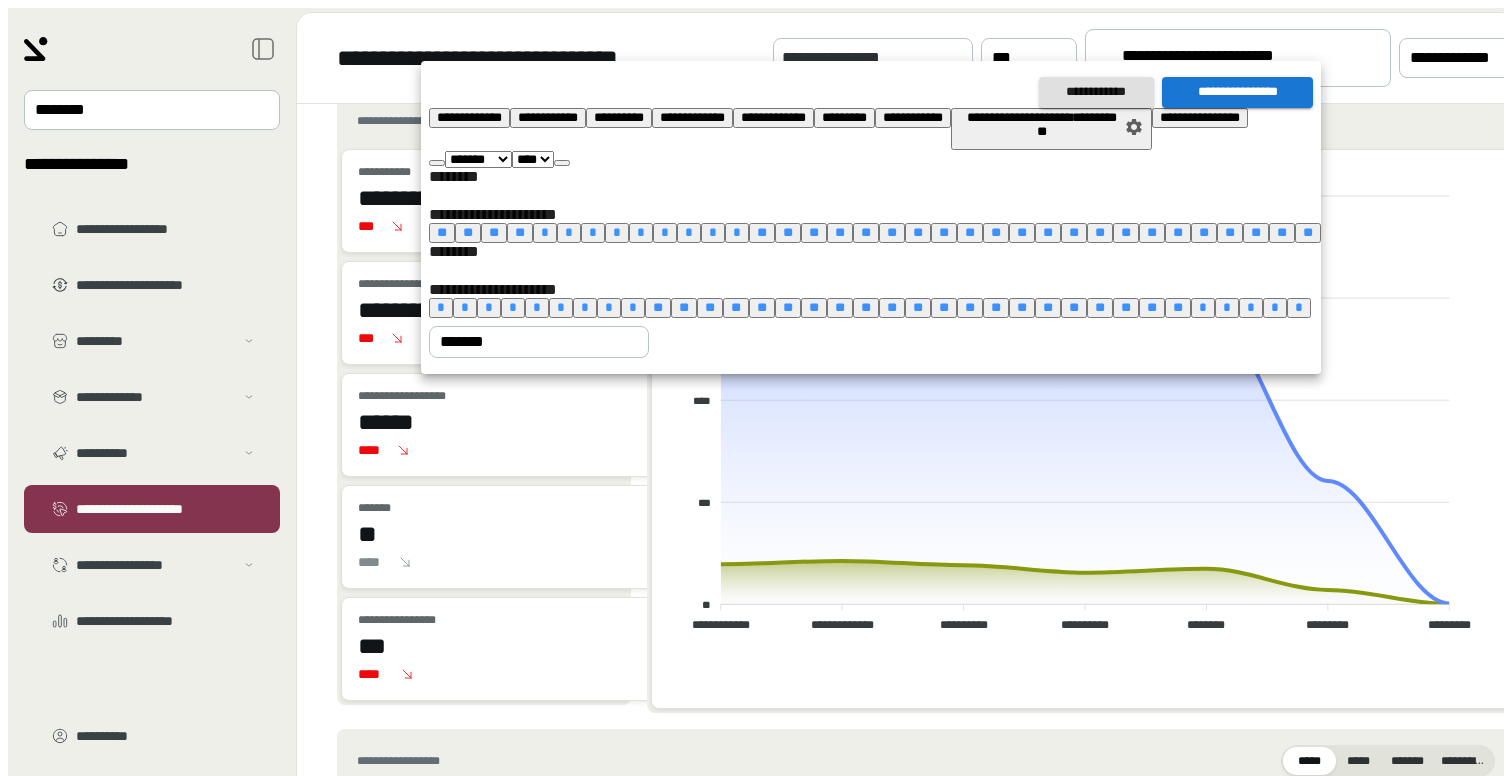 click on "••" at bounding box center (1178, 307) 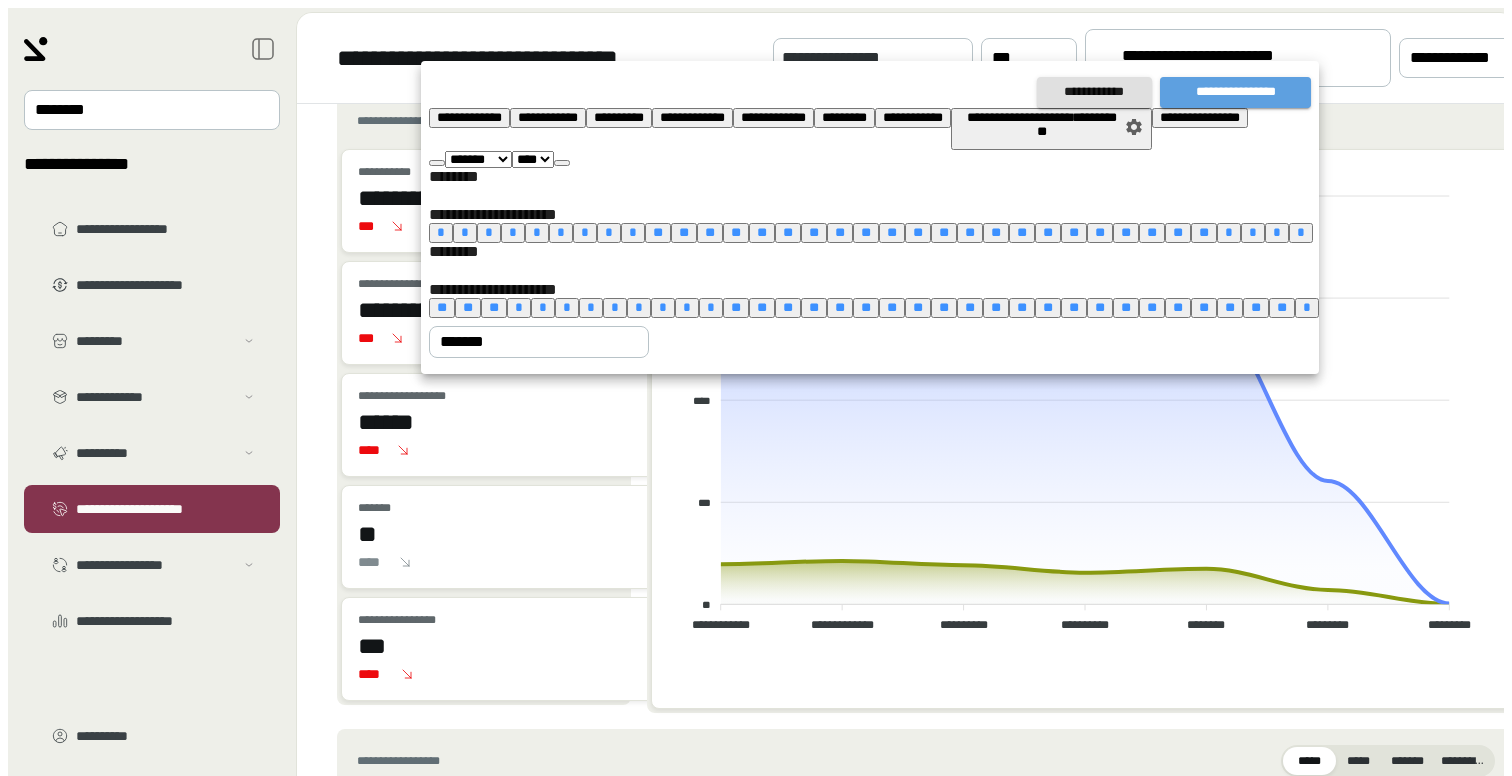 click on "••••••••••••••••" at bounding box center [1235, 92] 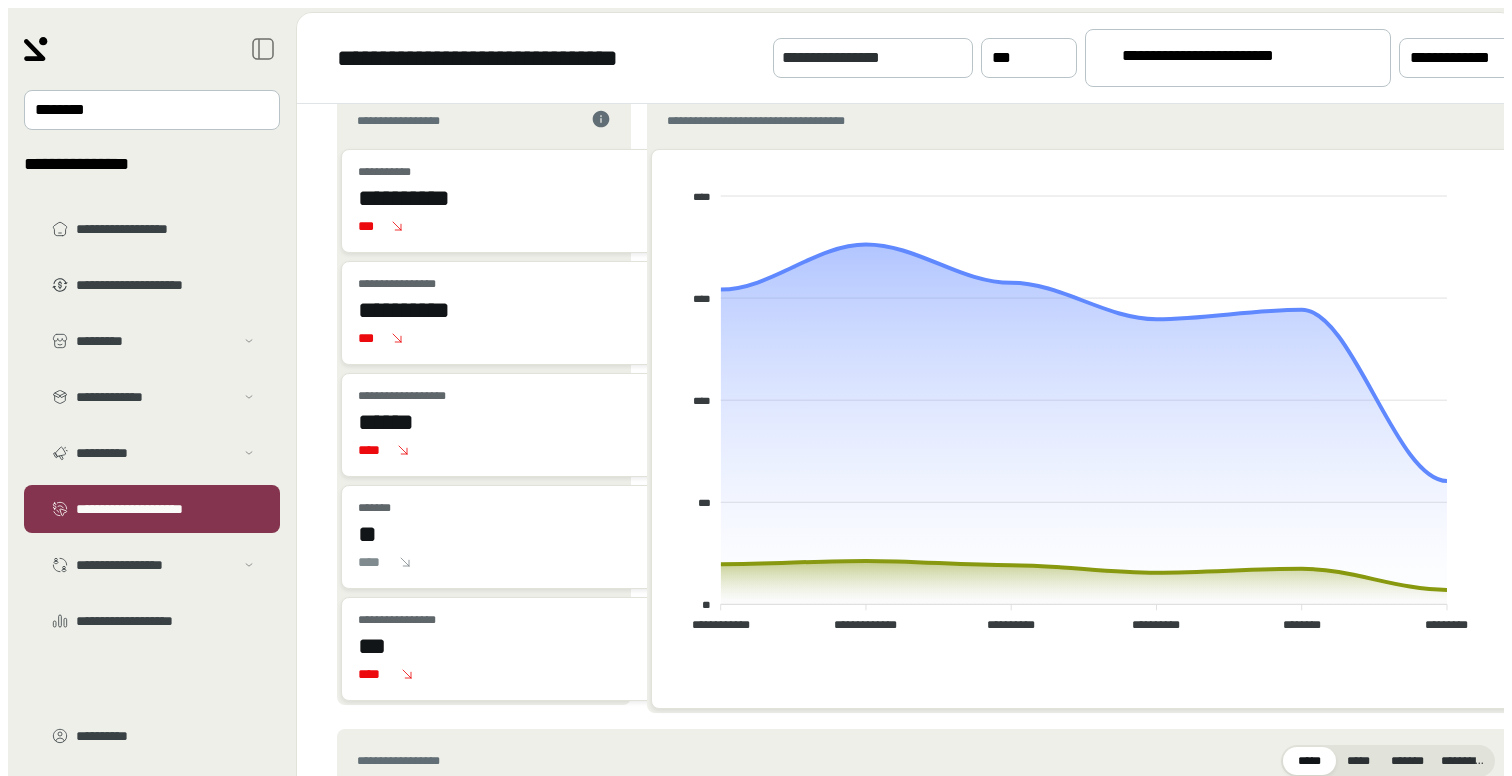 click on "••••••••••• • •••••••••••" at bounding box center [1238, 58] 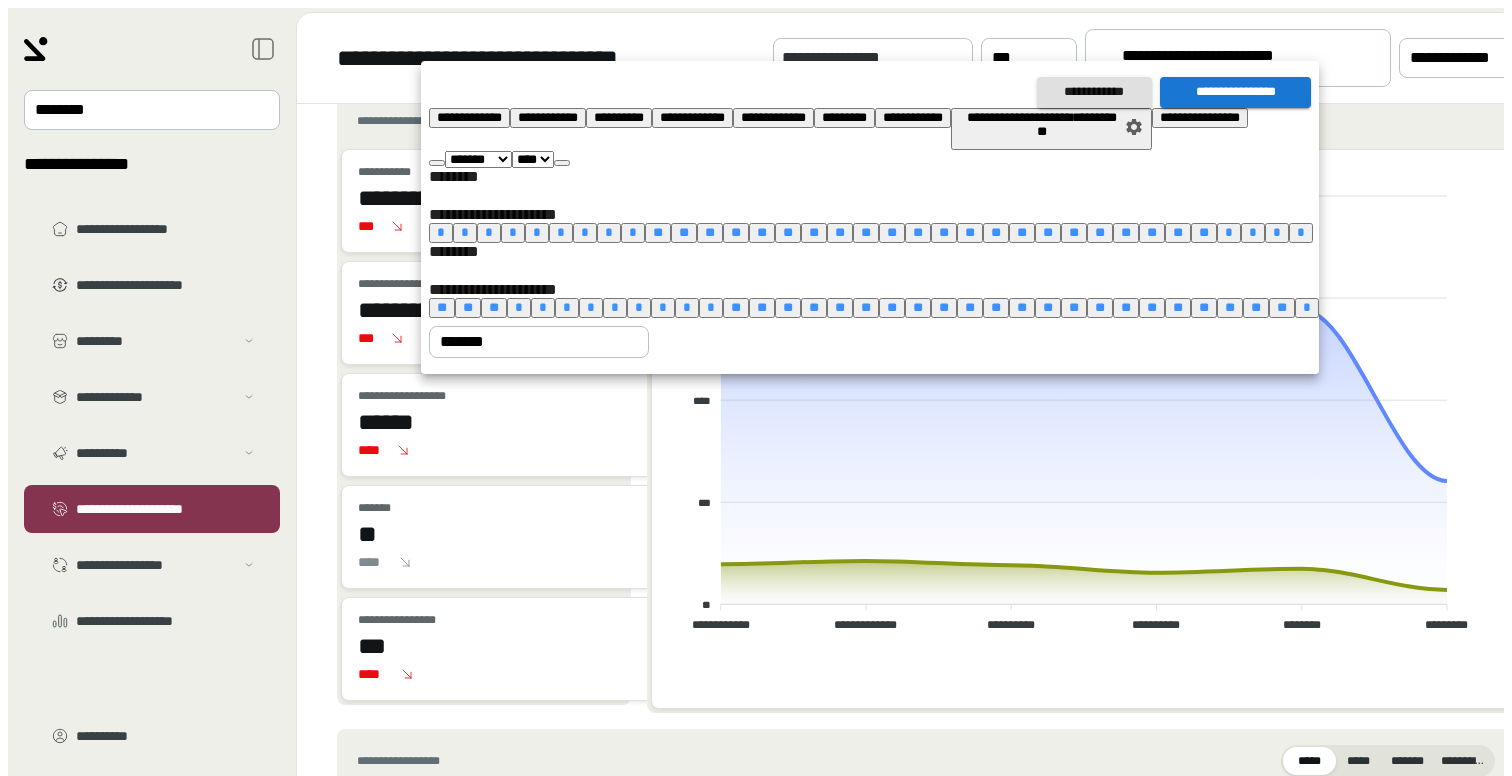 click on "•••••••••••••" at bounding box center [469, 117] 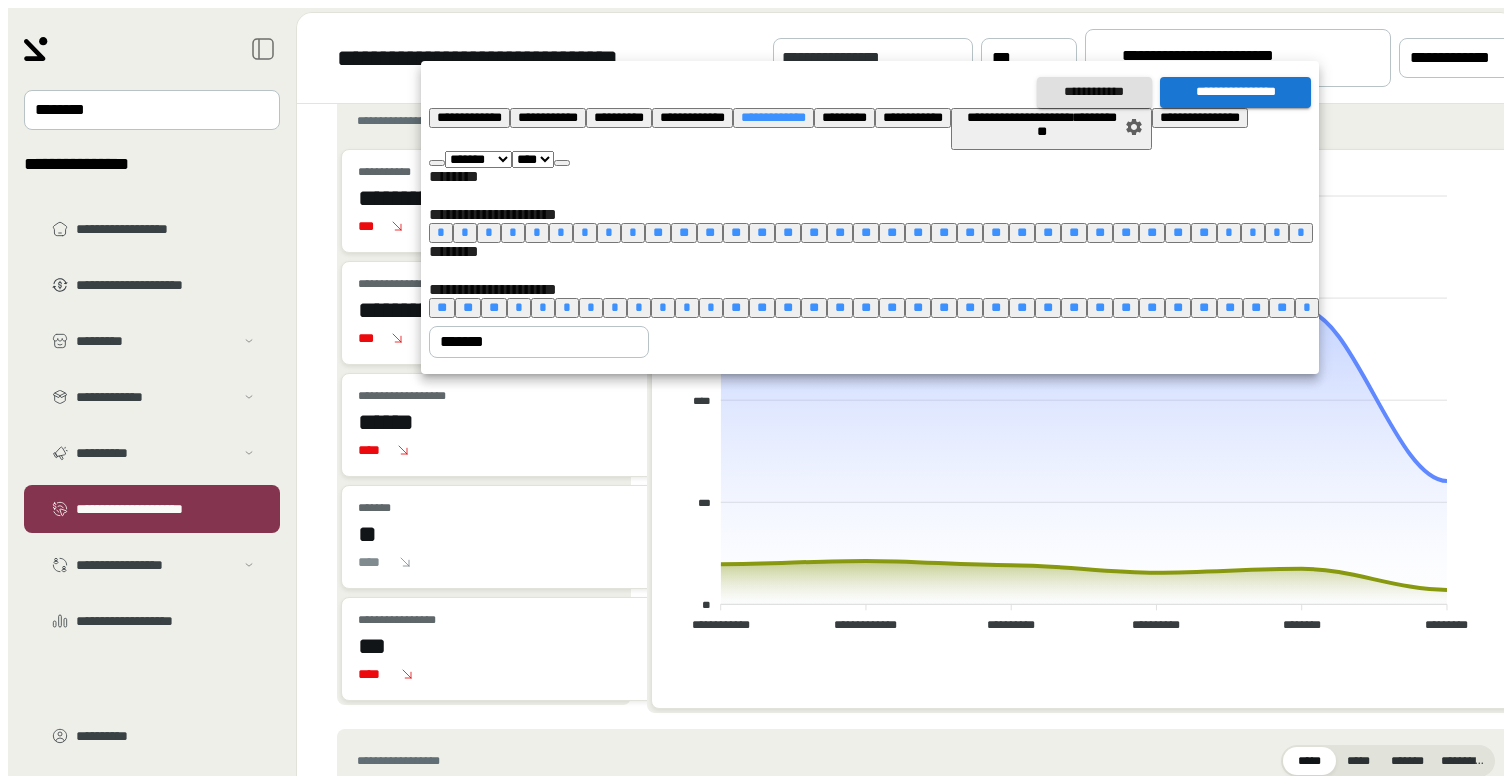 click on "•••••••••••••" at bounding box center (469, 117) 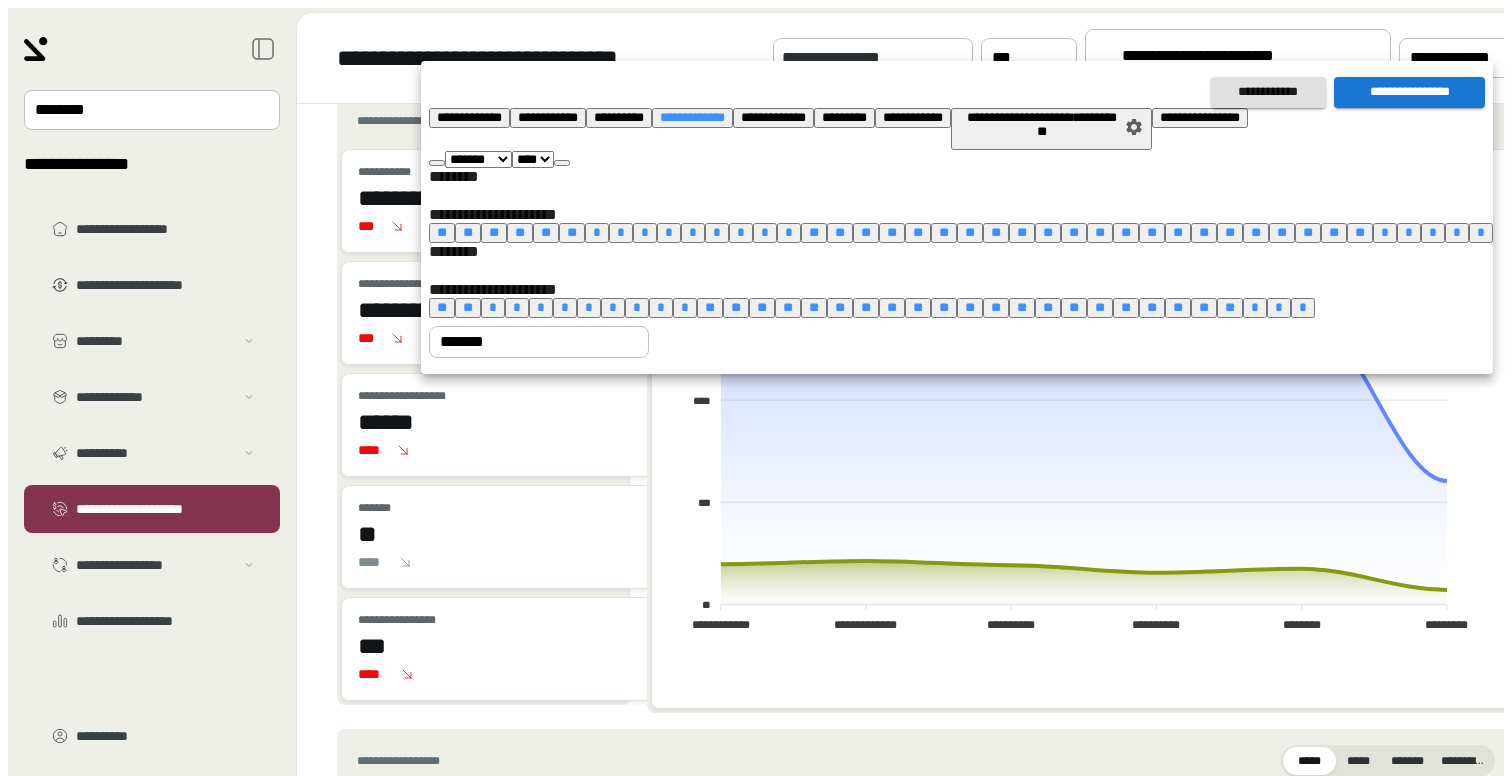 click on "•" at bounding box center (493, 307) 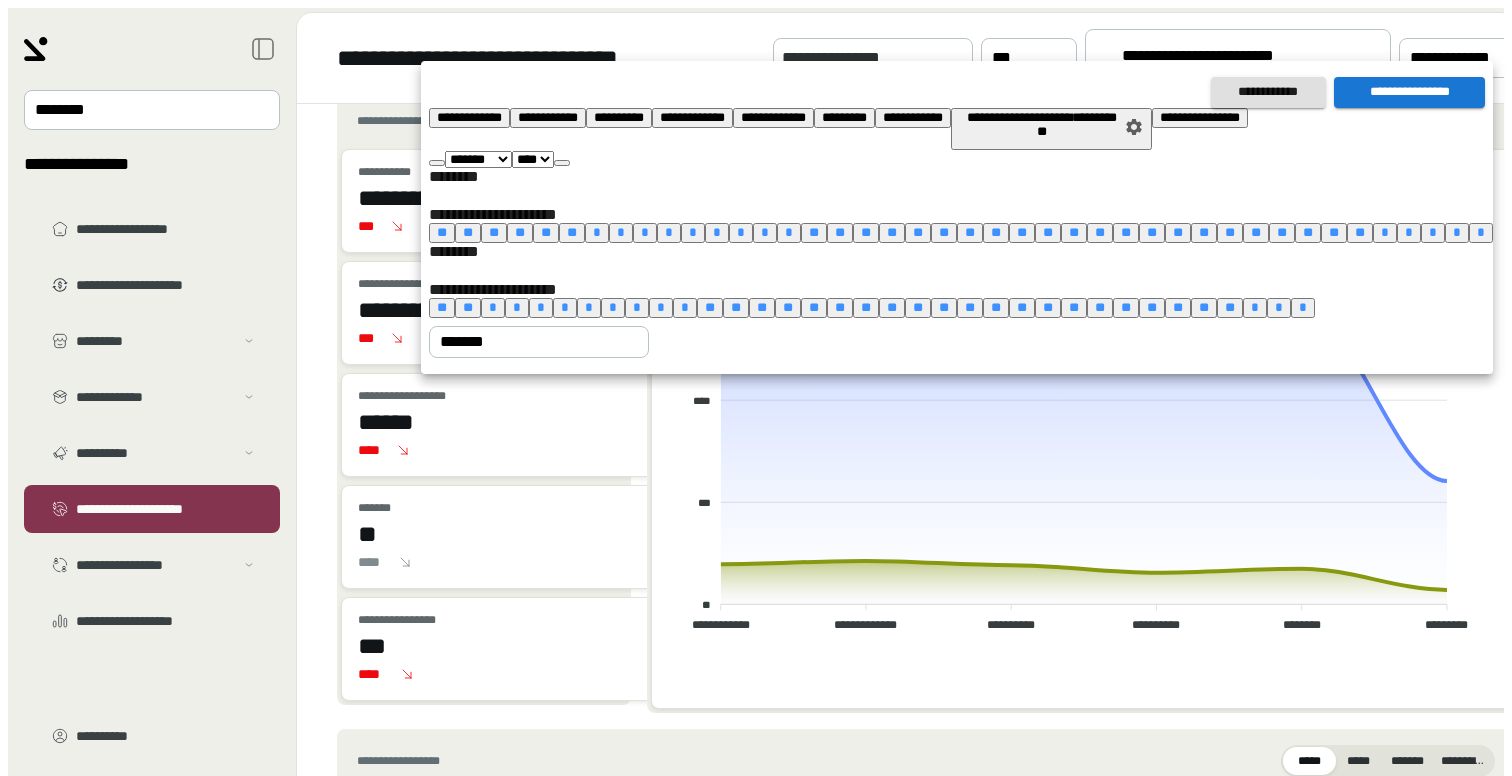 click at bounding box center [562, 163] 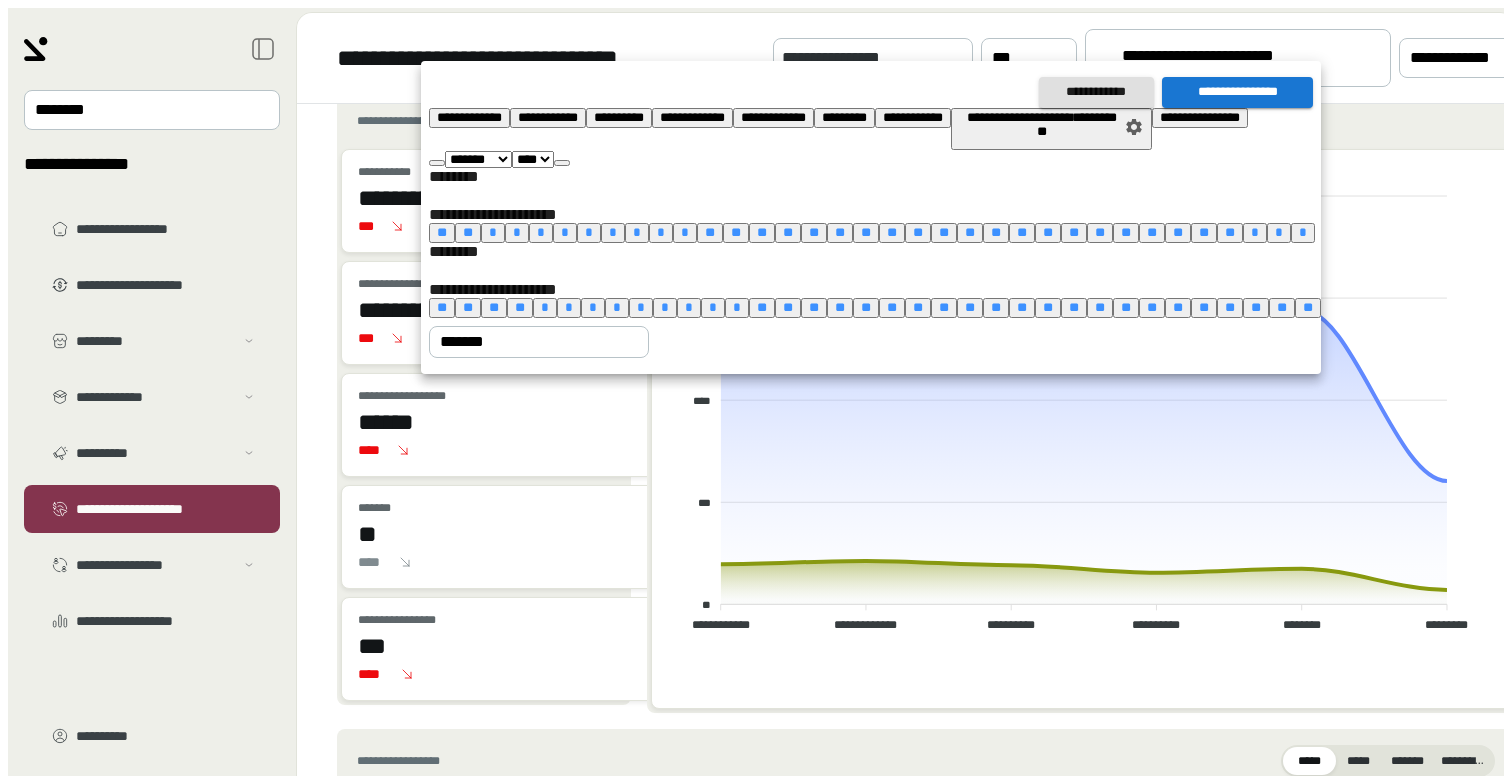 click at bounding box center [562, 163] 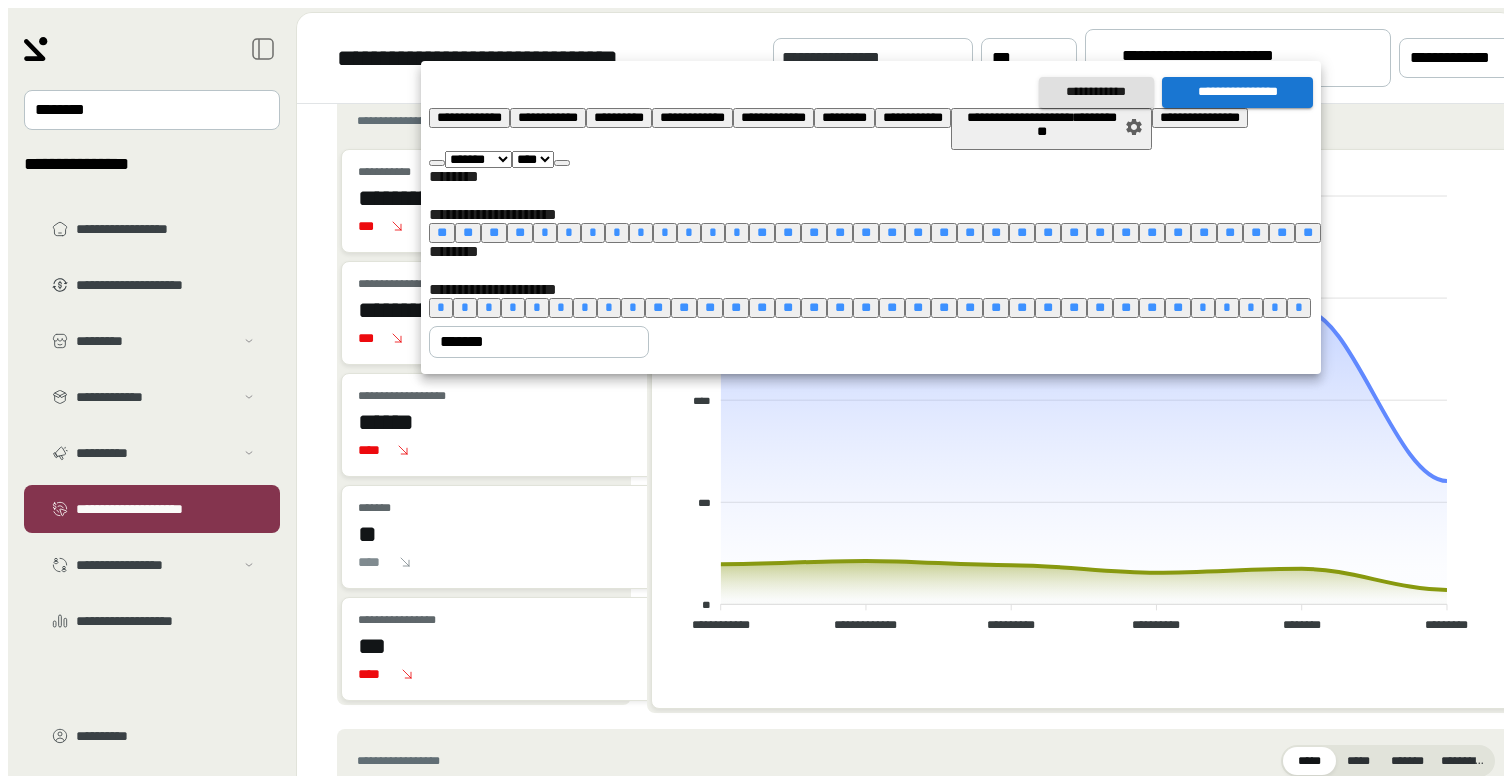 click on "••" at bounding box center [1308, 232] 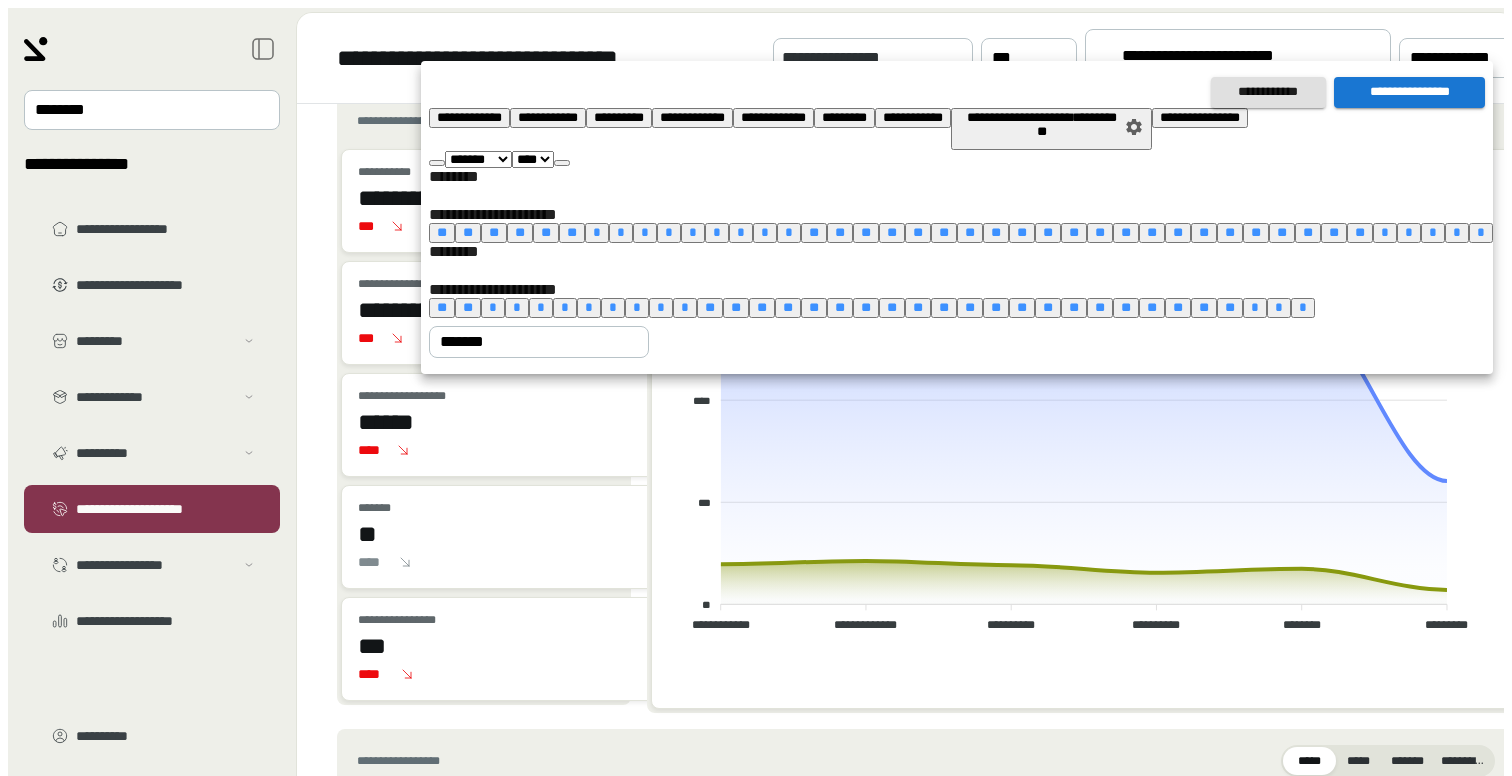 click on "••••••••••••••••" at bounding box center [1409, 92] 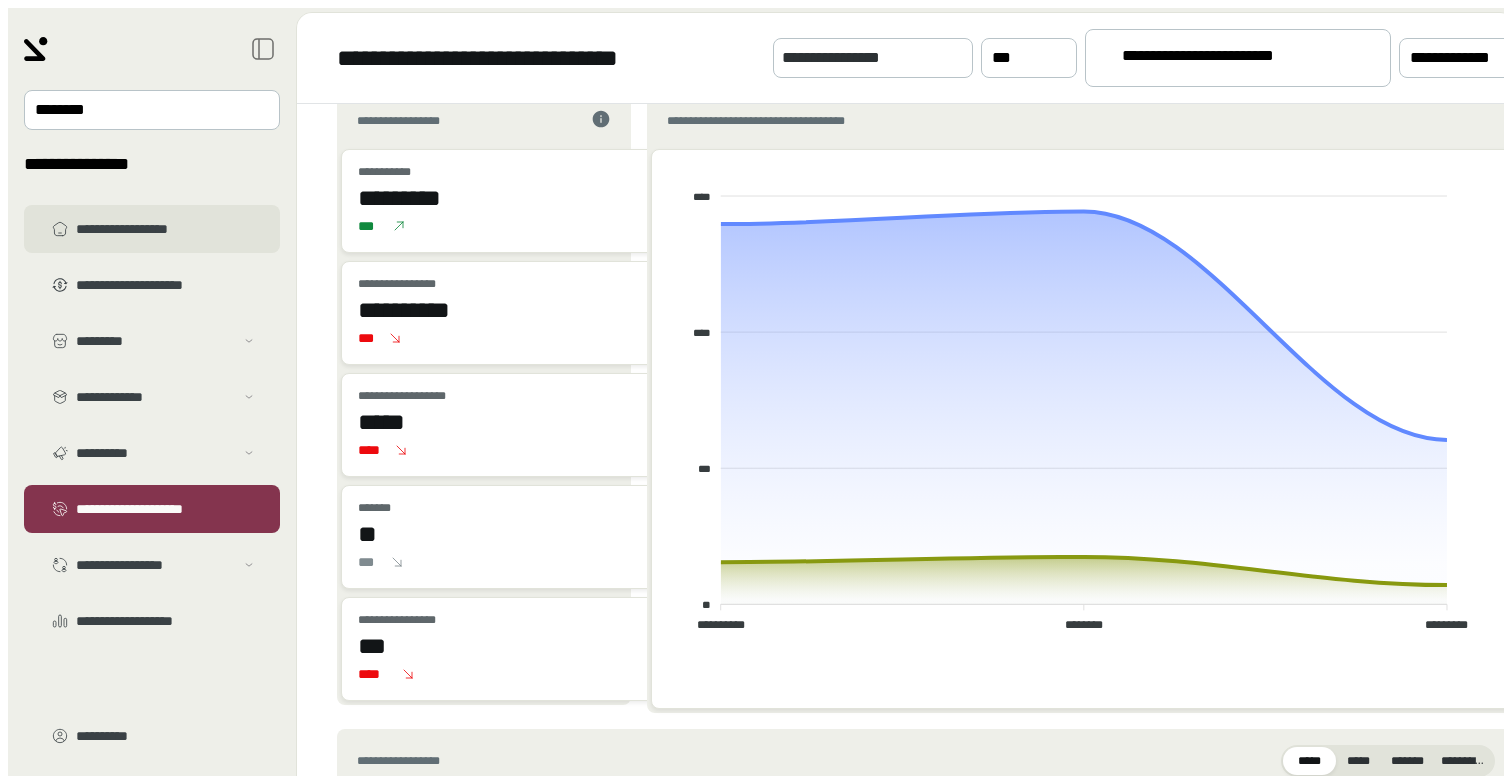 click on "••••••••••••••••••" at bounding box center [166, 229] 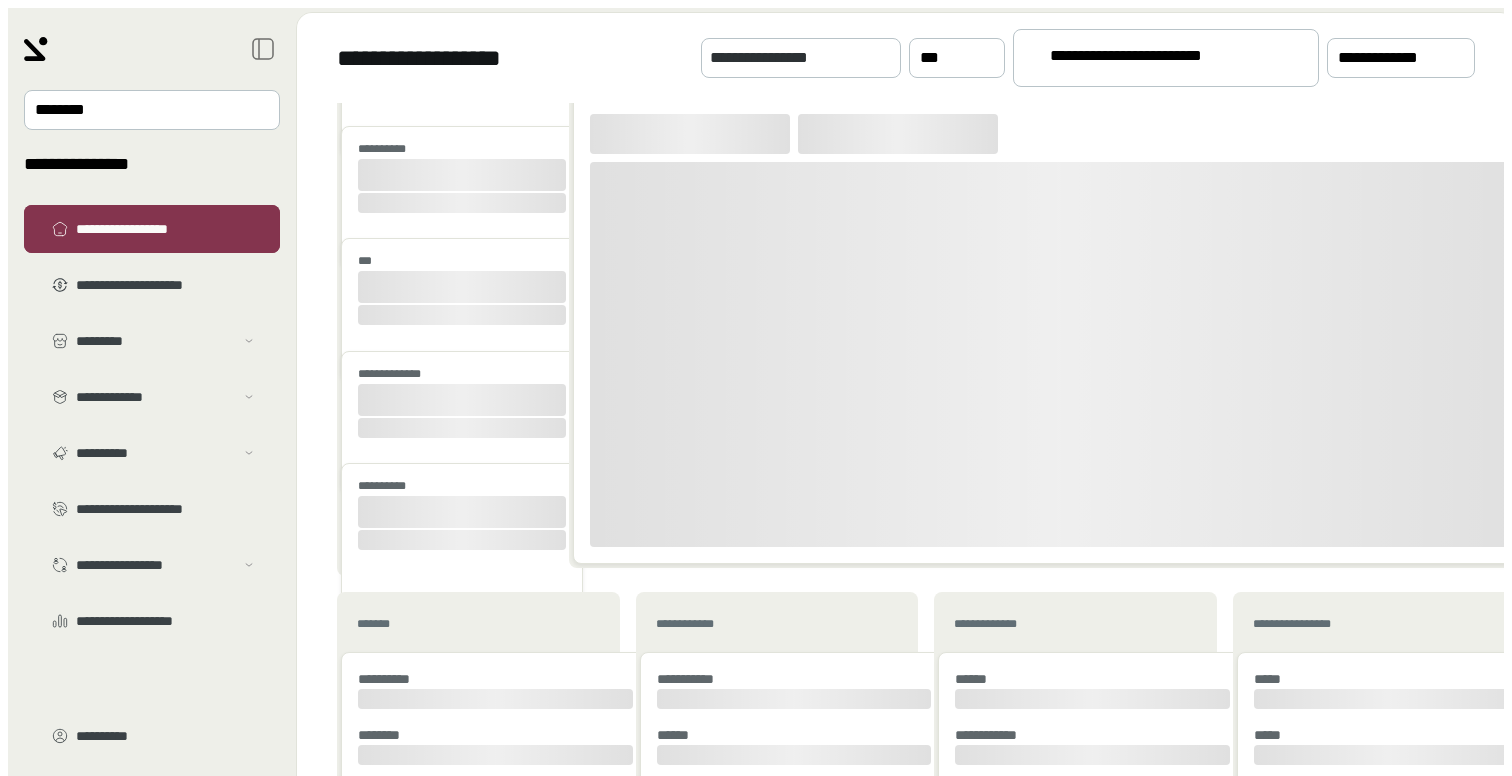scroll, scrollTop: 0, scrollLeft: 0, axis: both 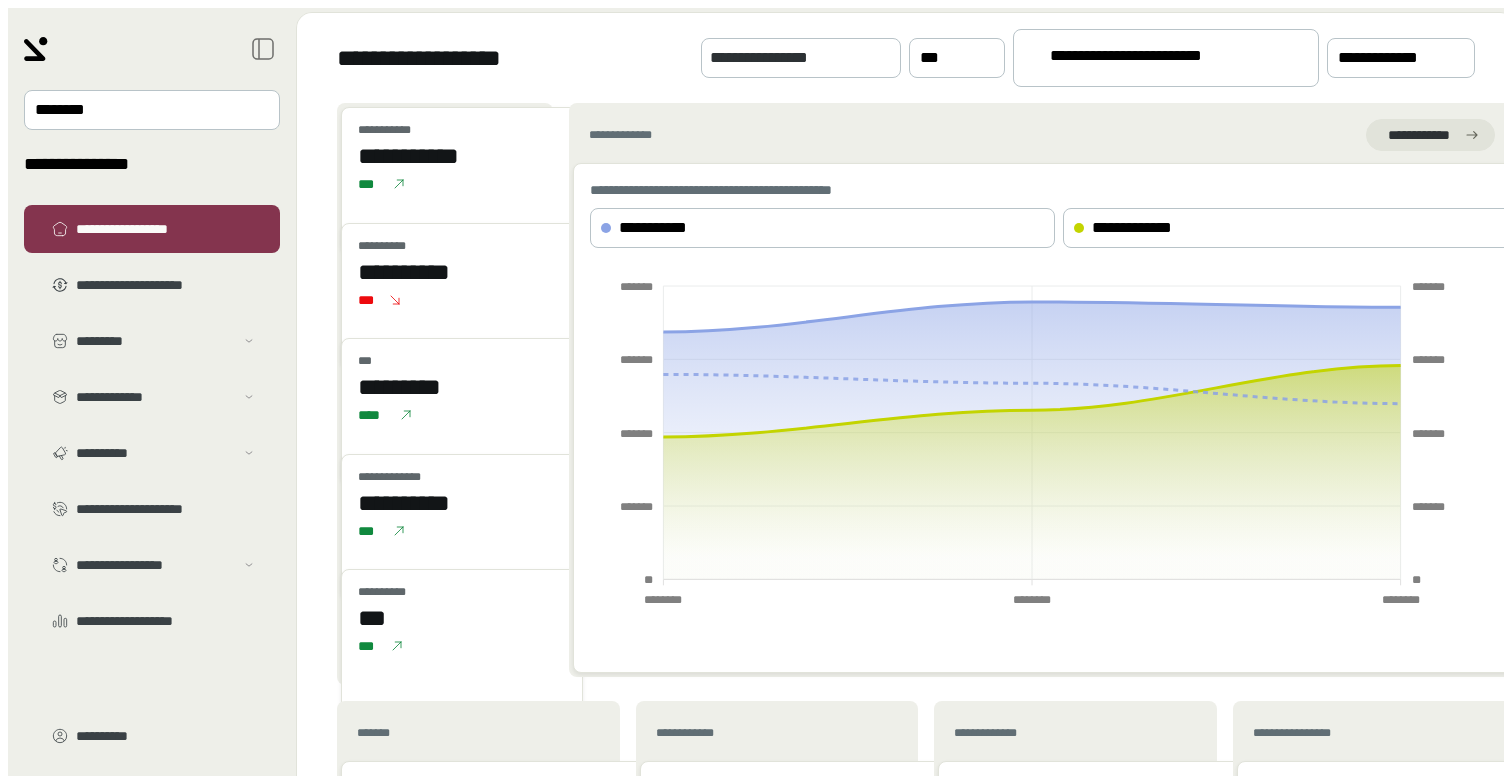 click on "••••••••••• • •••••••••••" at bounding box center [1157, 59] 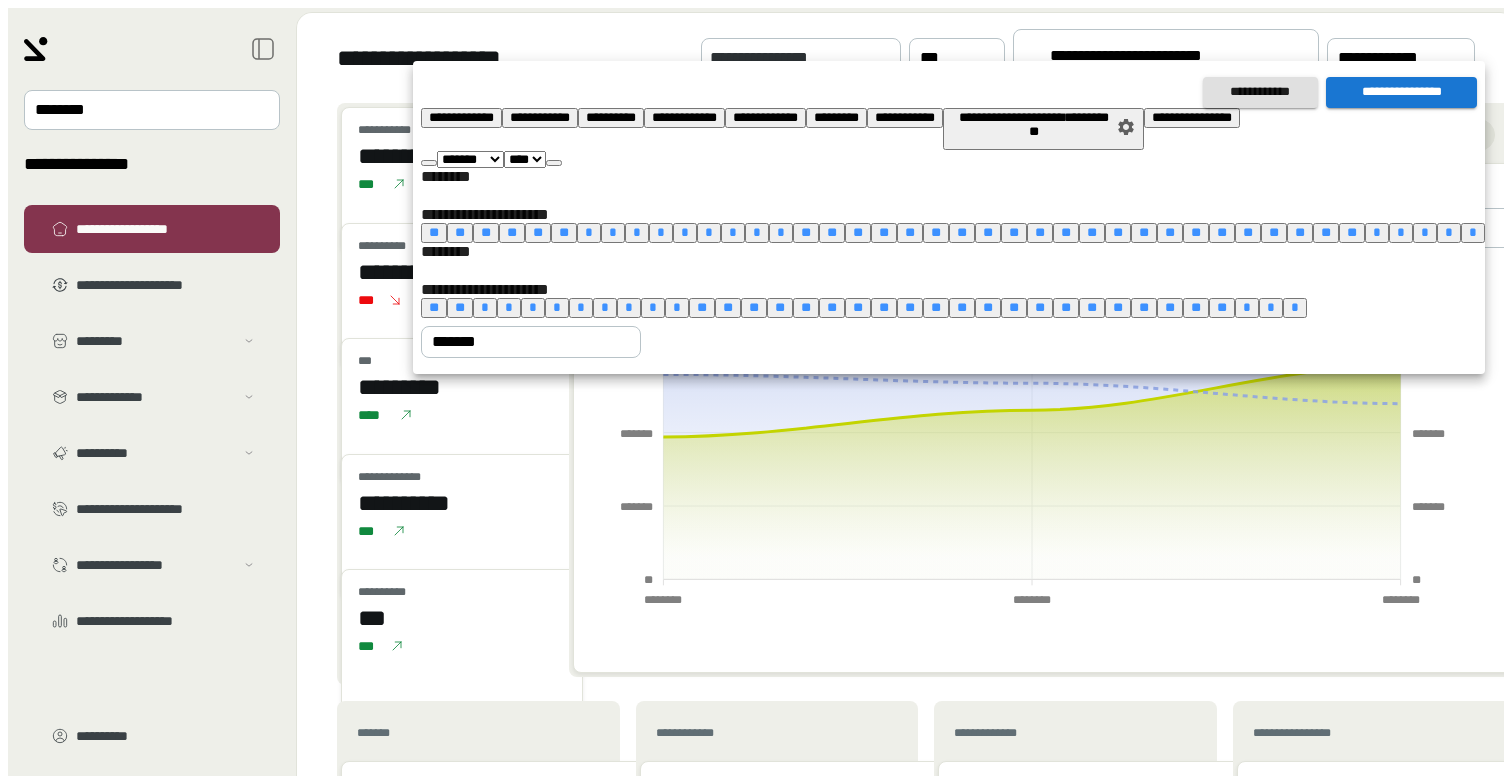click on "••••••••••••" at bounding box center [461, 117] 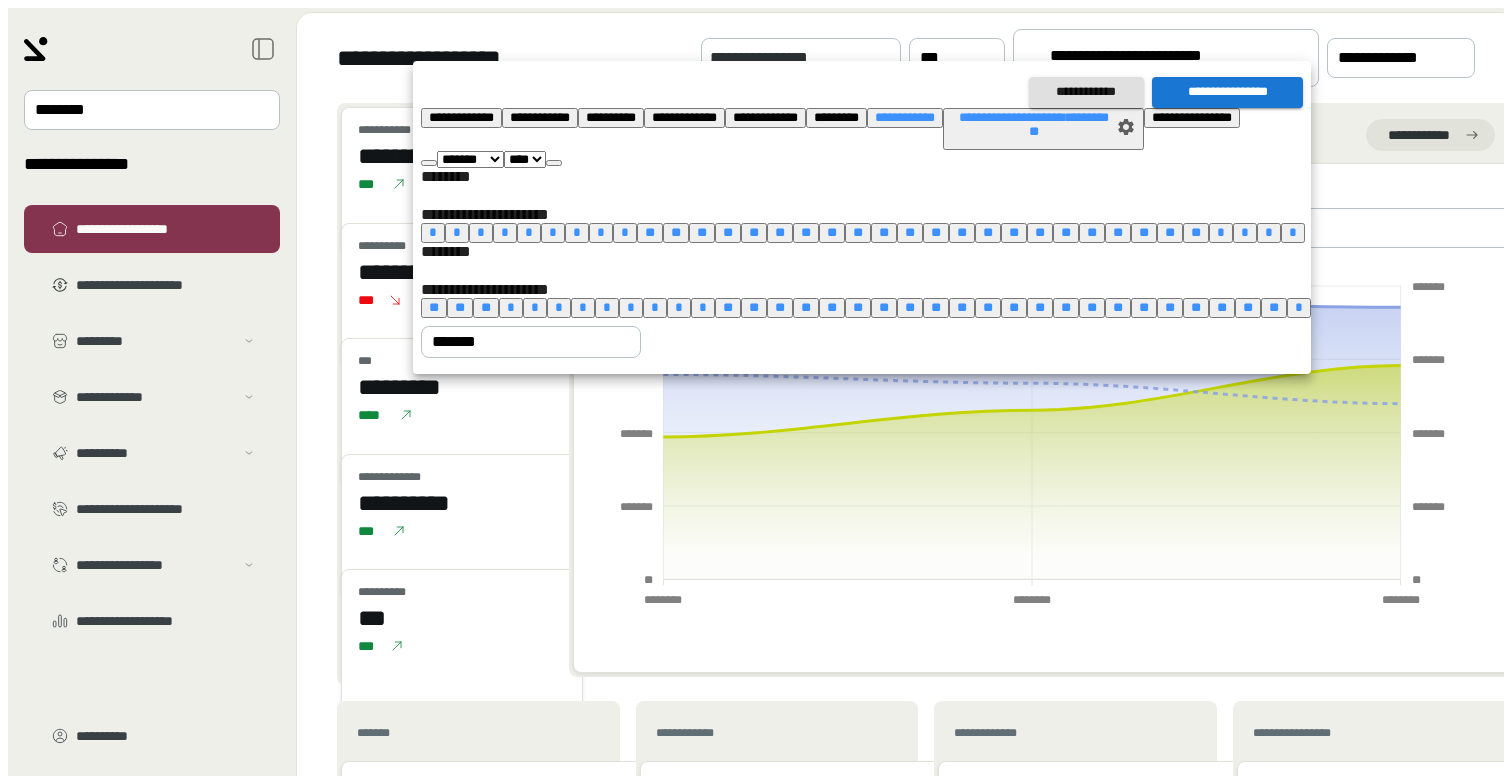 click on "••••••••••••••••" at bounding box center (1227, 92) 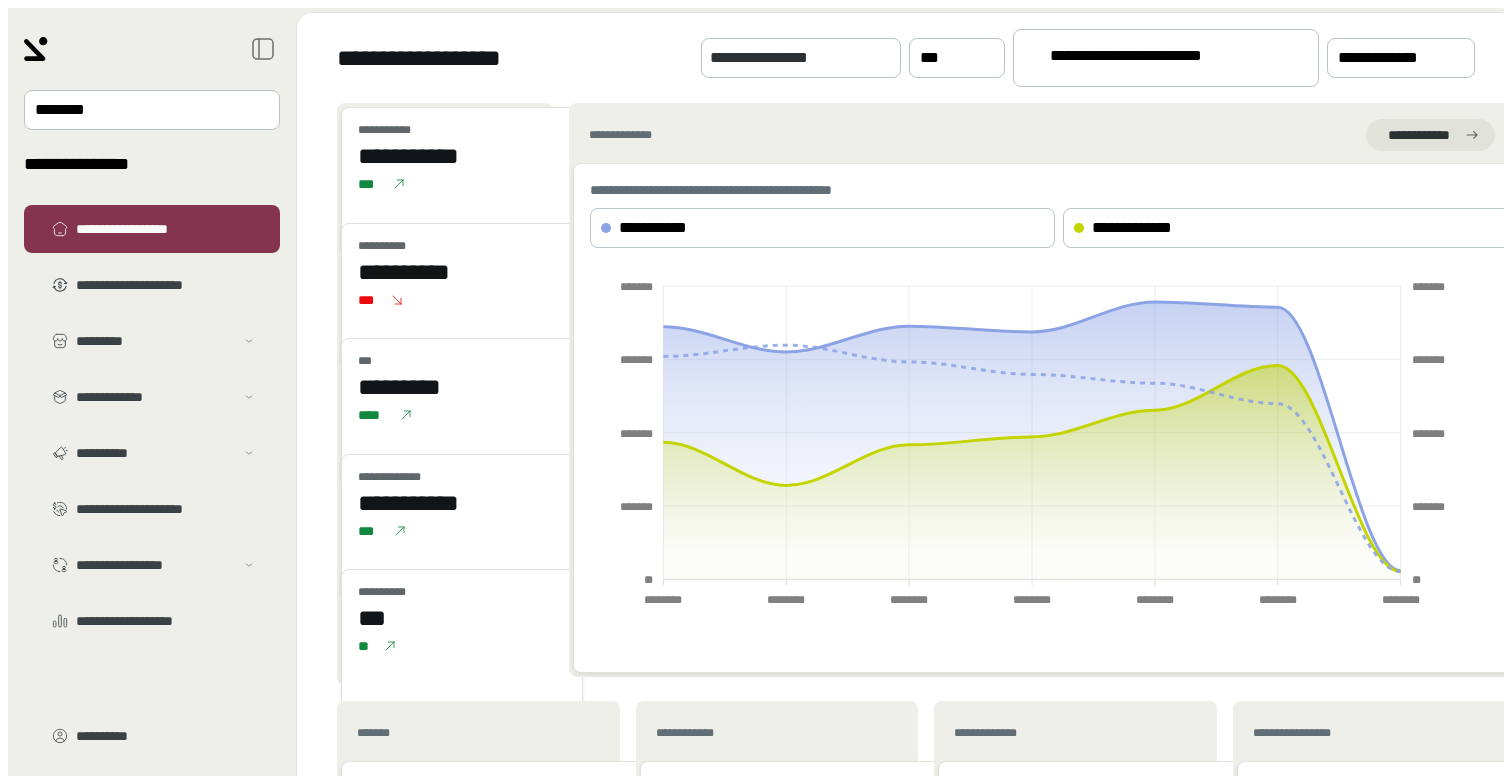 click on "•••••••••••••••••• •••••••••••••••• ••• ••••••••••• • ••••••••••• •••••••••••••" at bounding box center (906, 58) 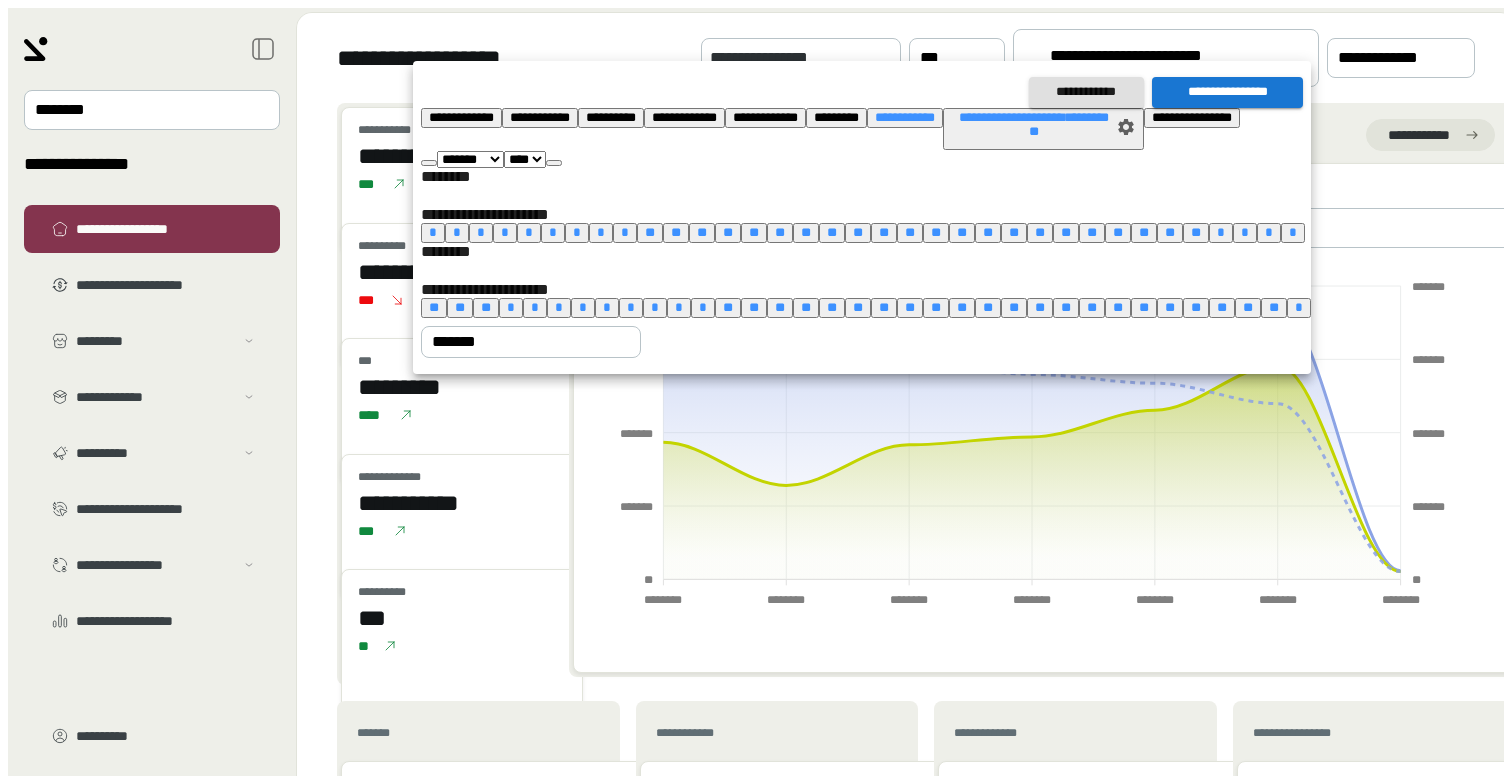 click on "•" at bounding box center (511, 307) 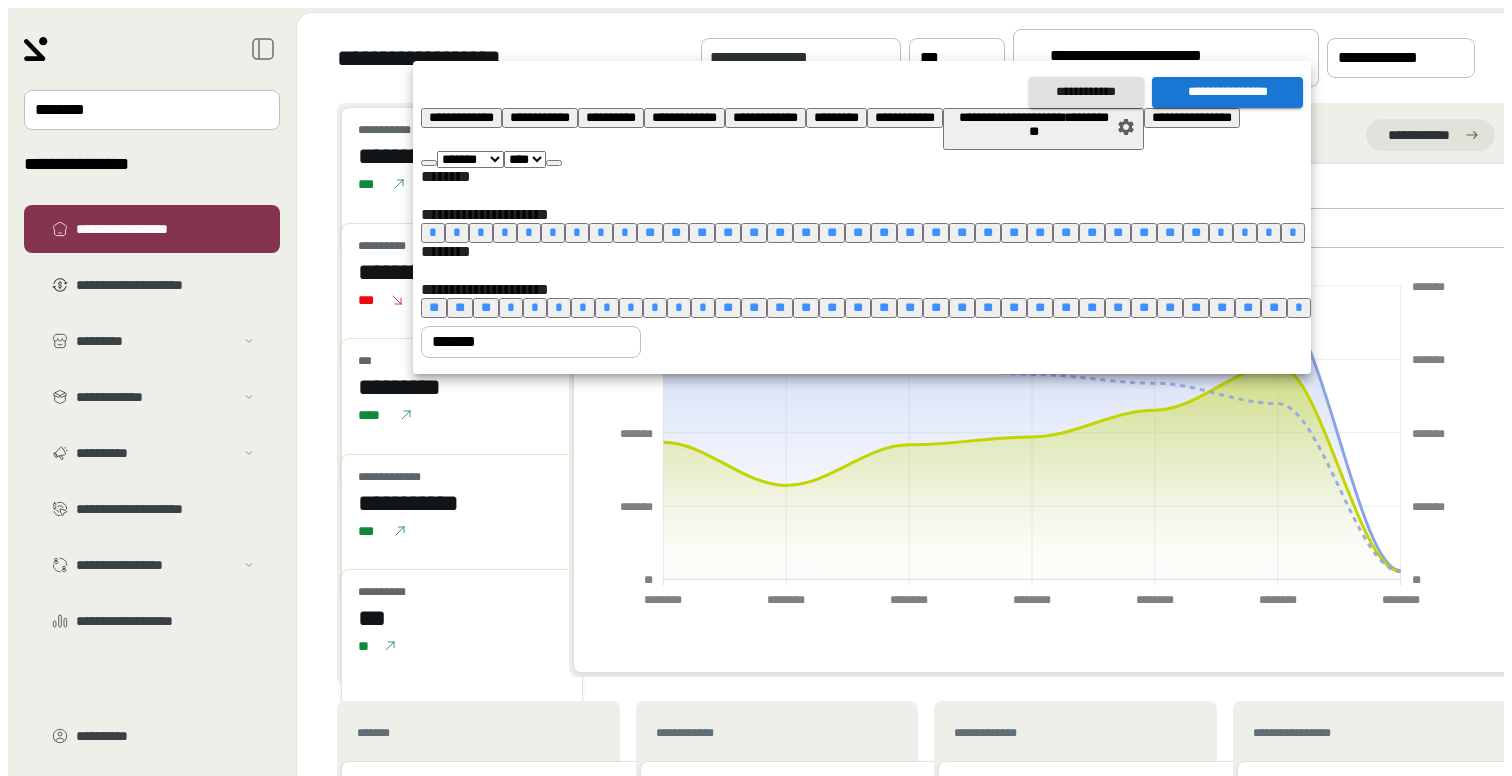click on "••" at bounding box center [1274, 307] 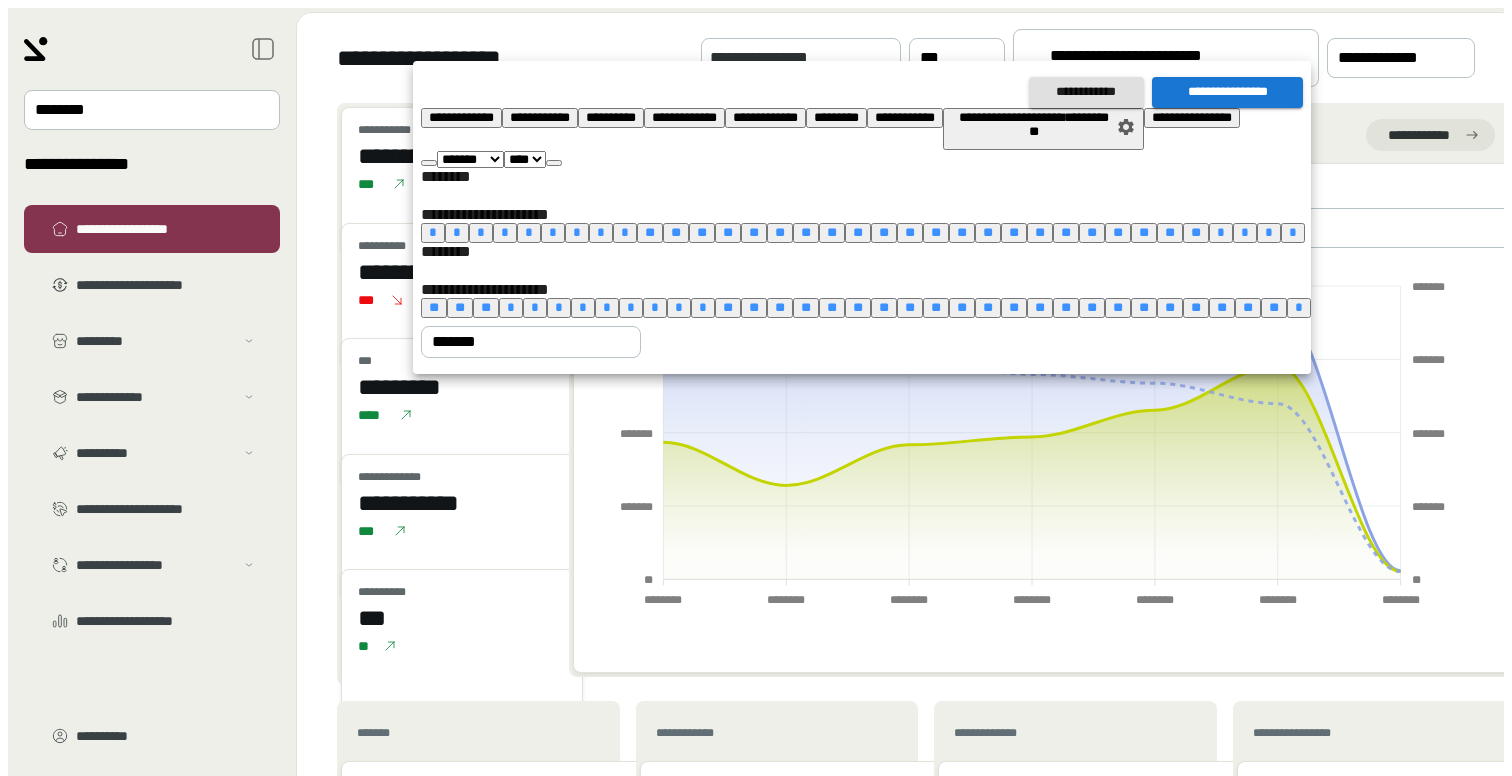 click on "••••••••••••••••" at bounding box center (1227, 92) 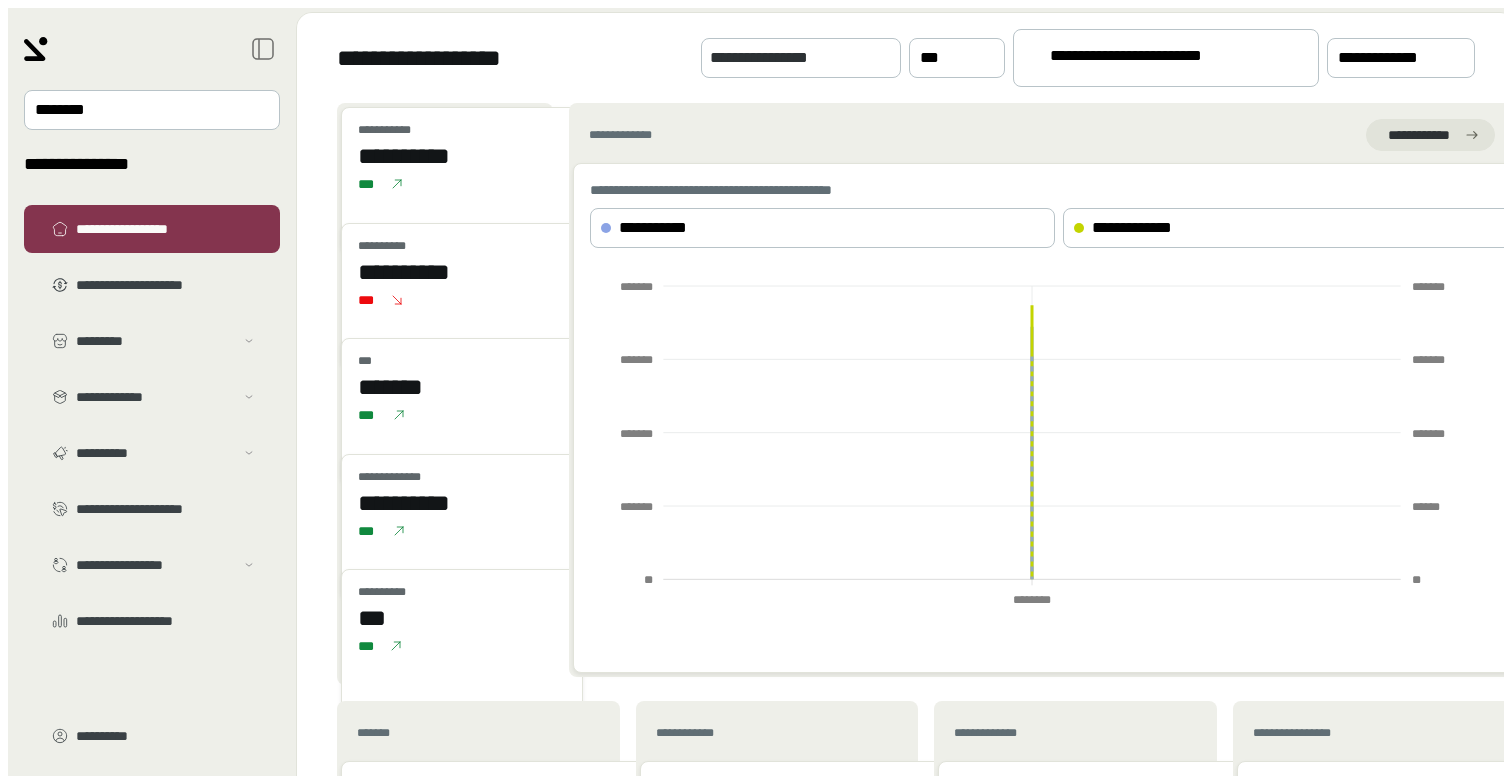 click on "••••••••••• • •••••••••••" at bounding box center [1166, 58] 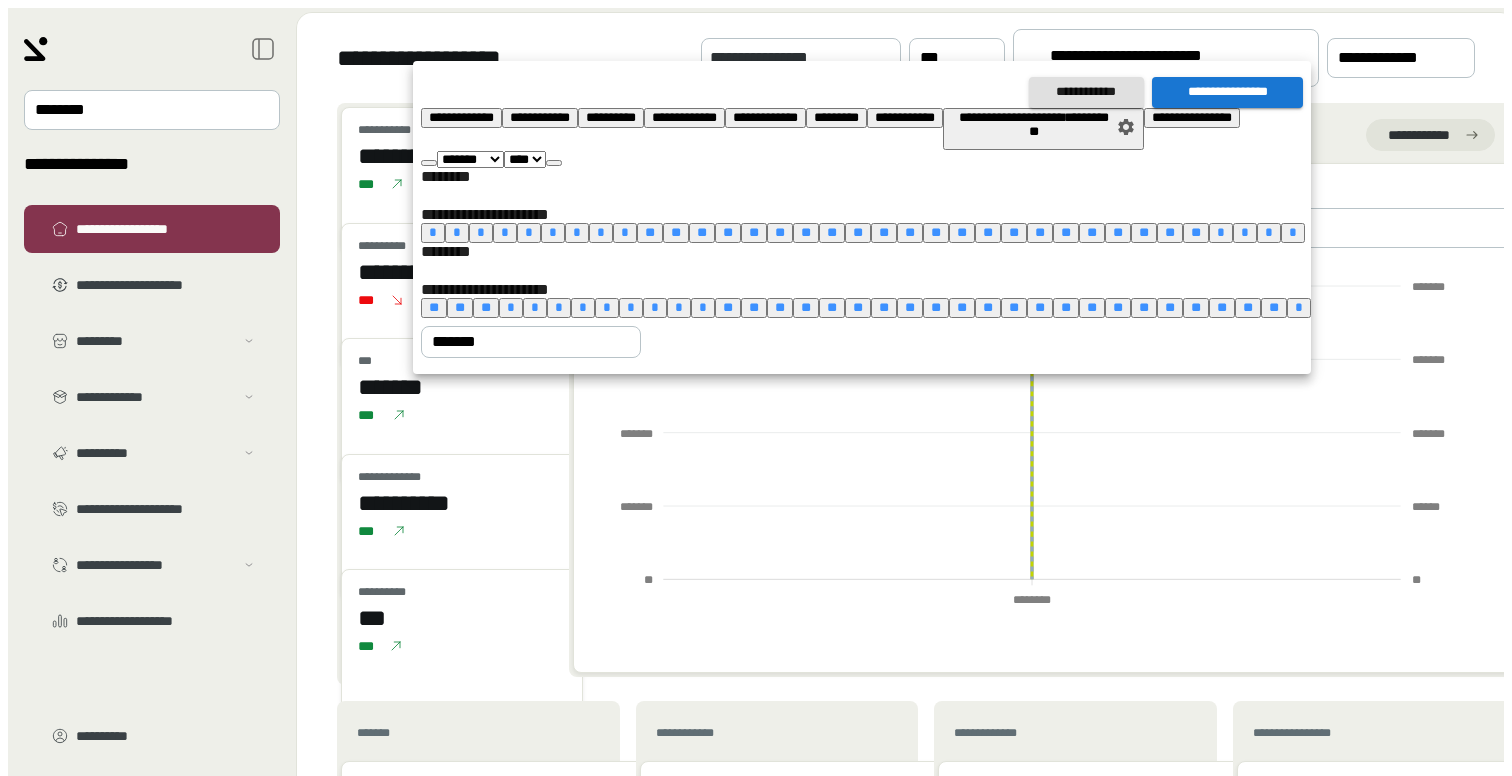 click at bounding box center (554, 163) 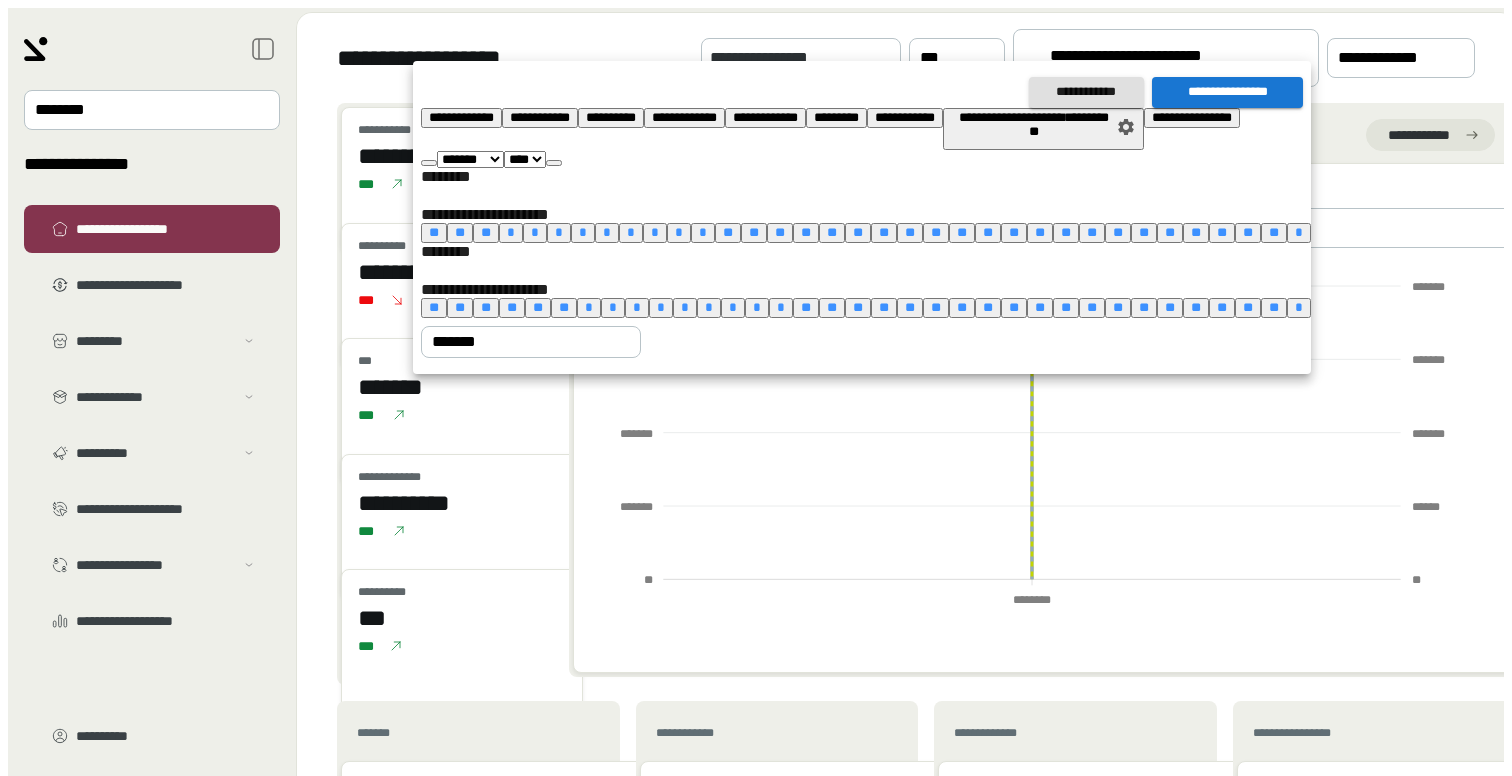 click on "•" at bounding box center [589, 307] 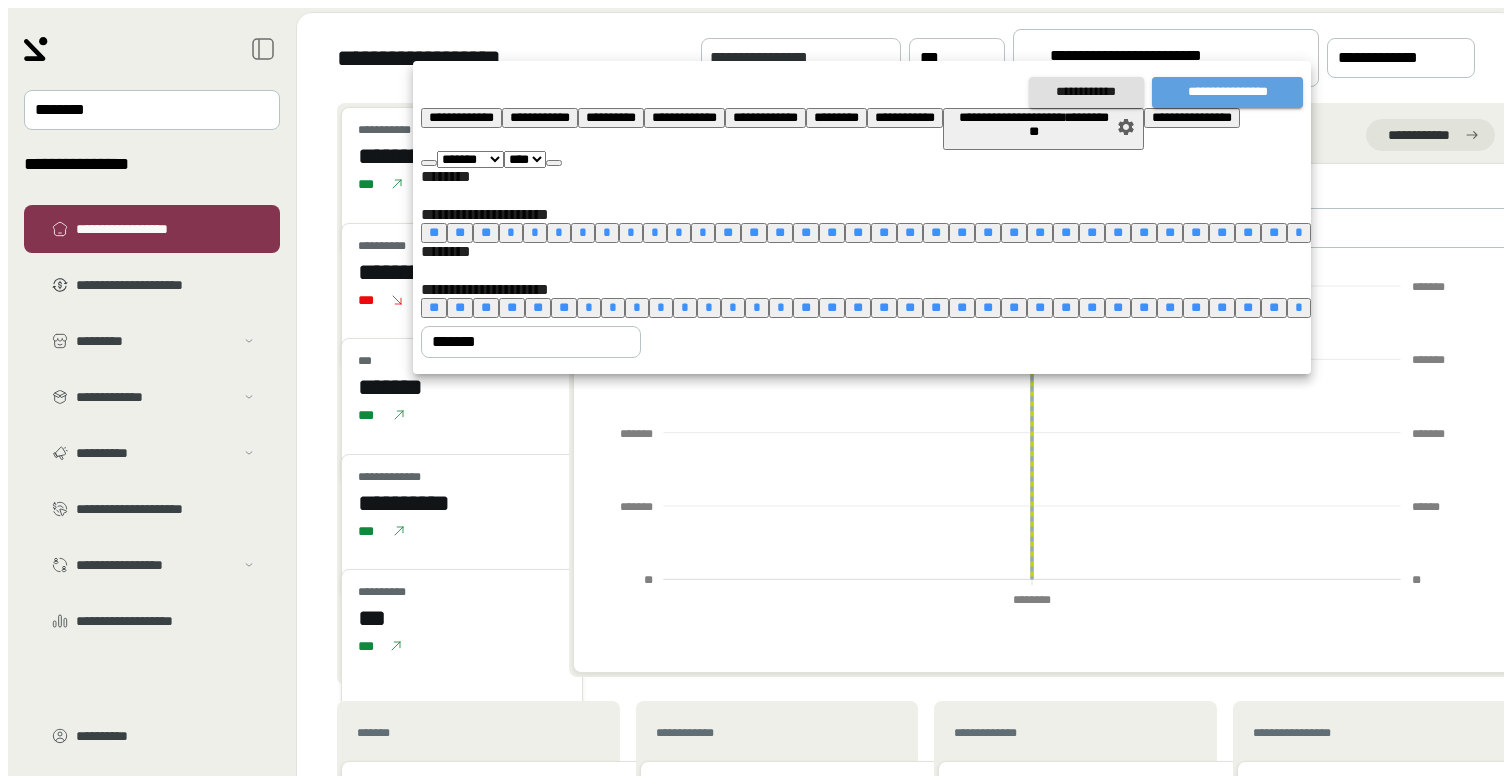 click on "••••••••••••••••" at bounding box center [1227, 92] 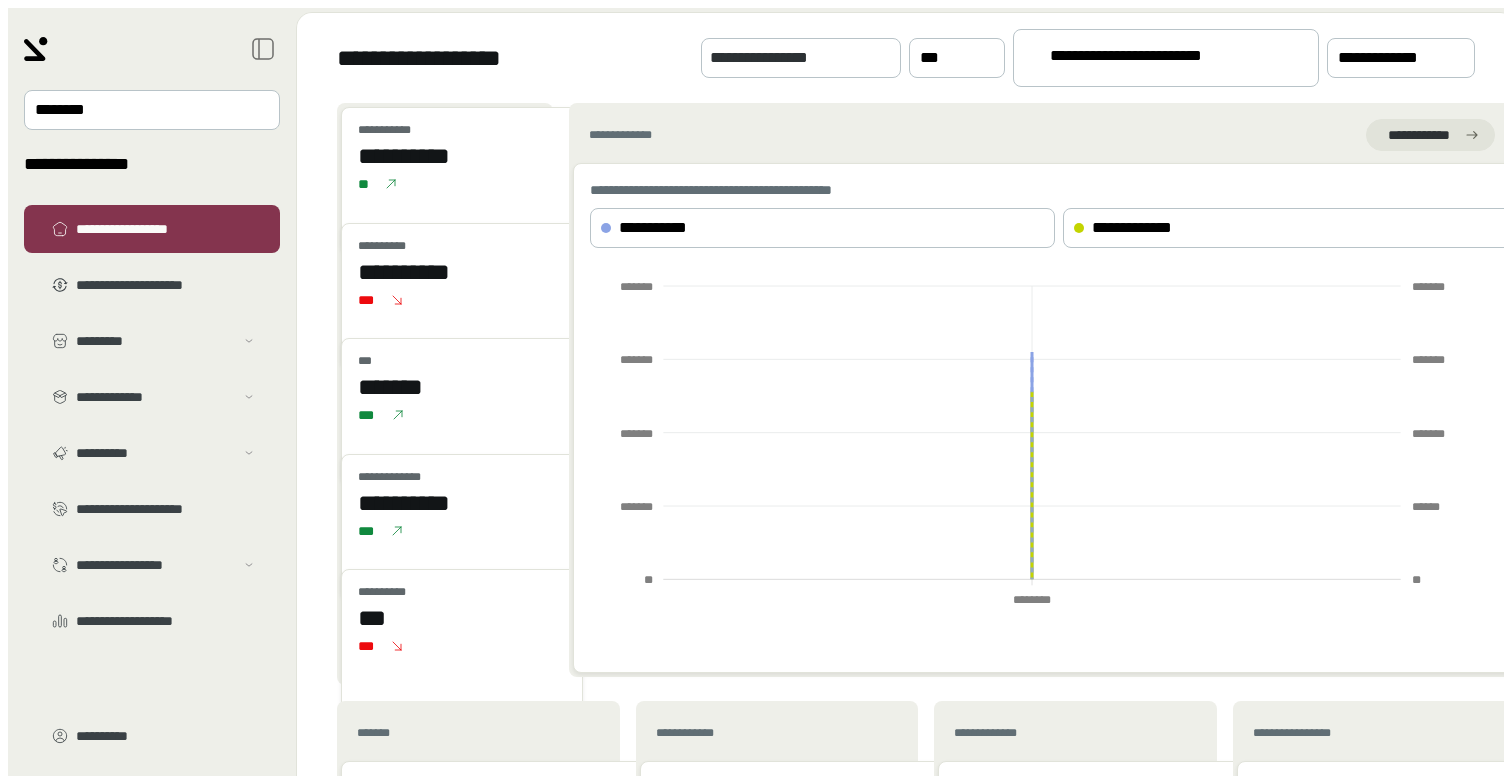 click on "••••••••••• • •••••••••••" at bounding box center [1157, 59] 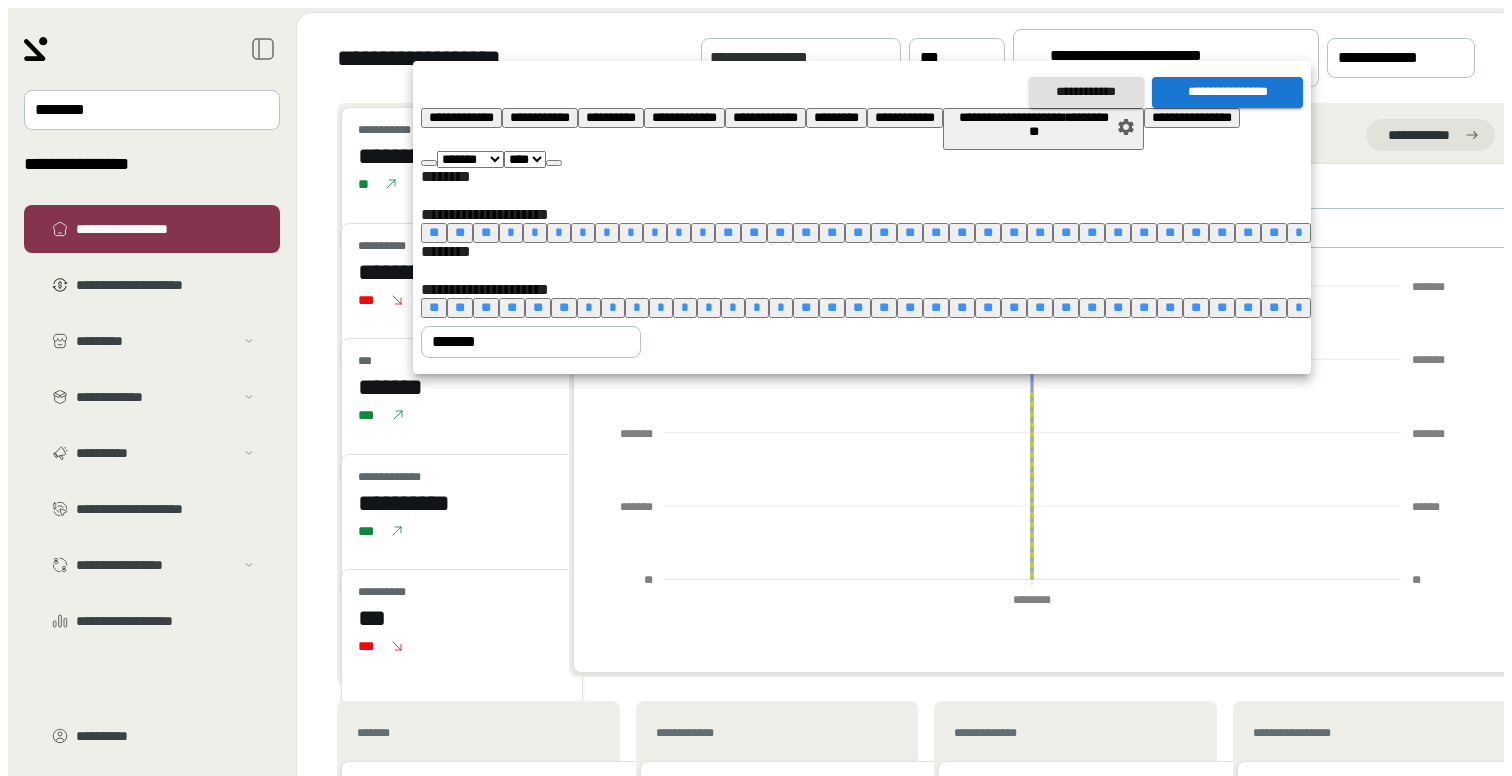 click at bounding box center [554, 163] 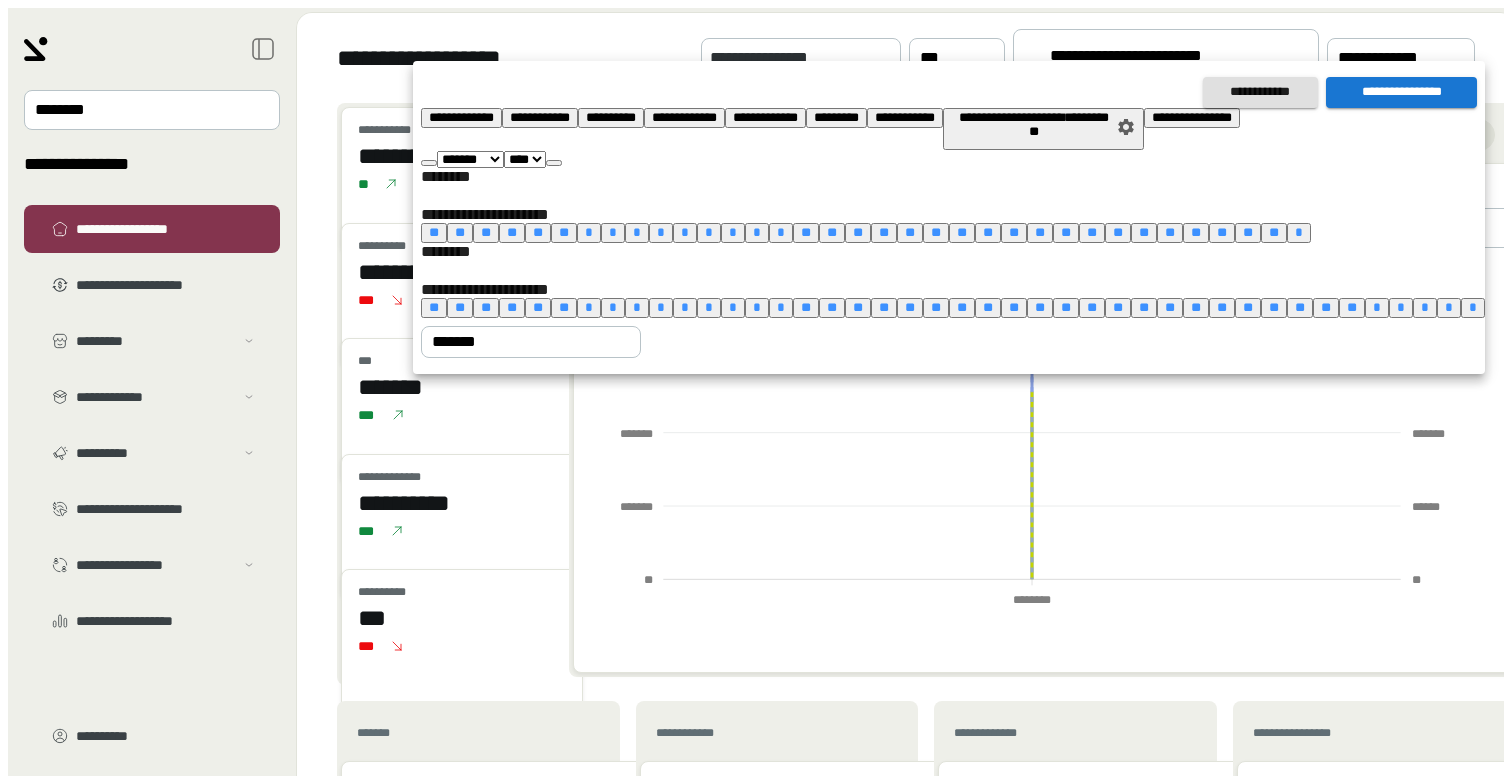 click at bounding box center (554, 163) 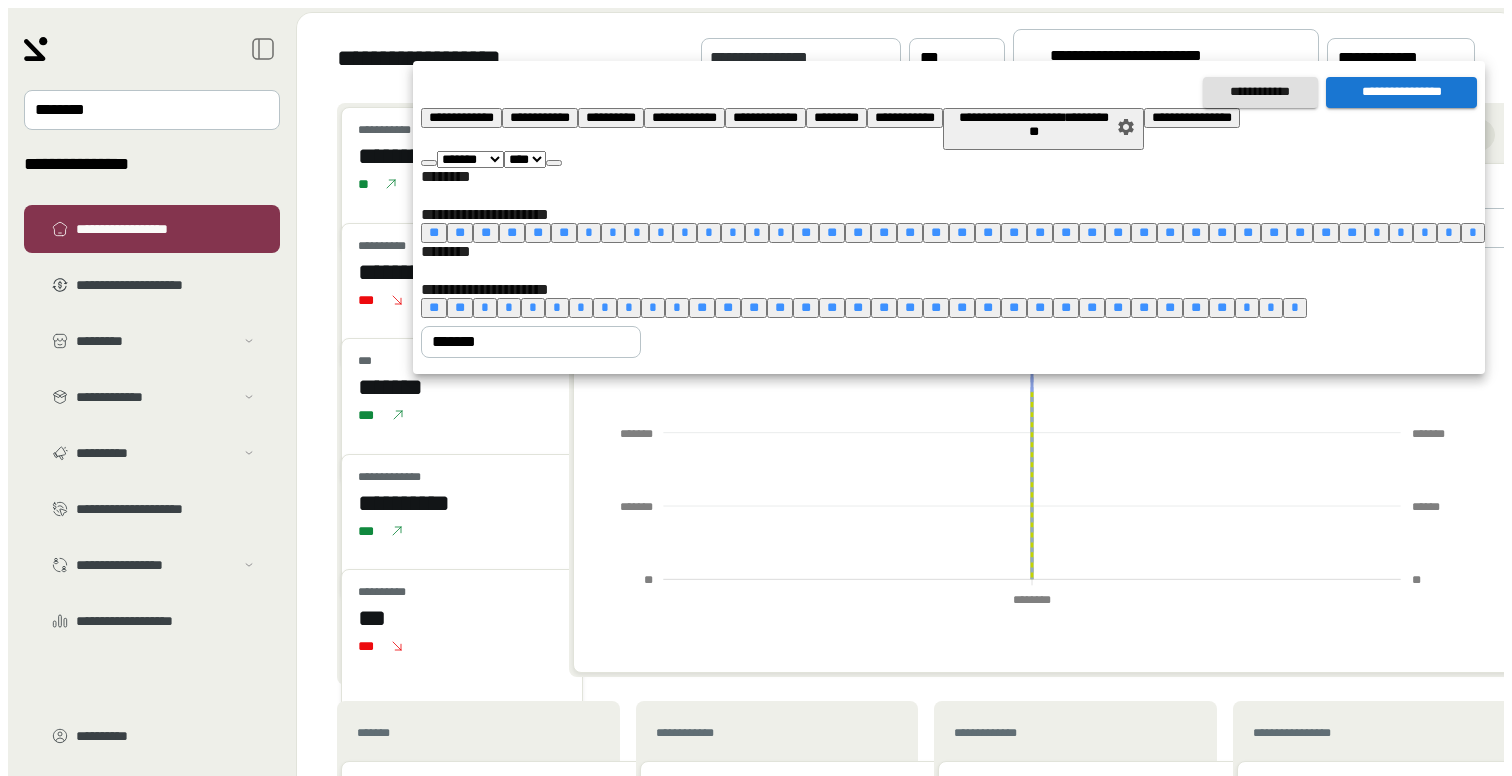 click at bounding box center [554, 163] 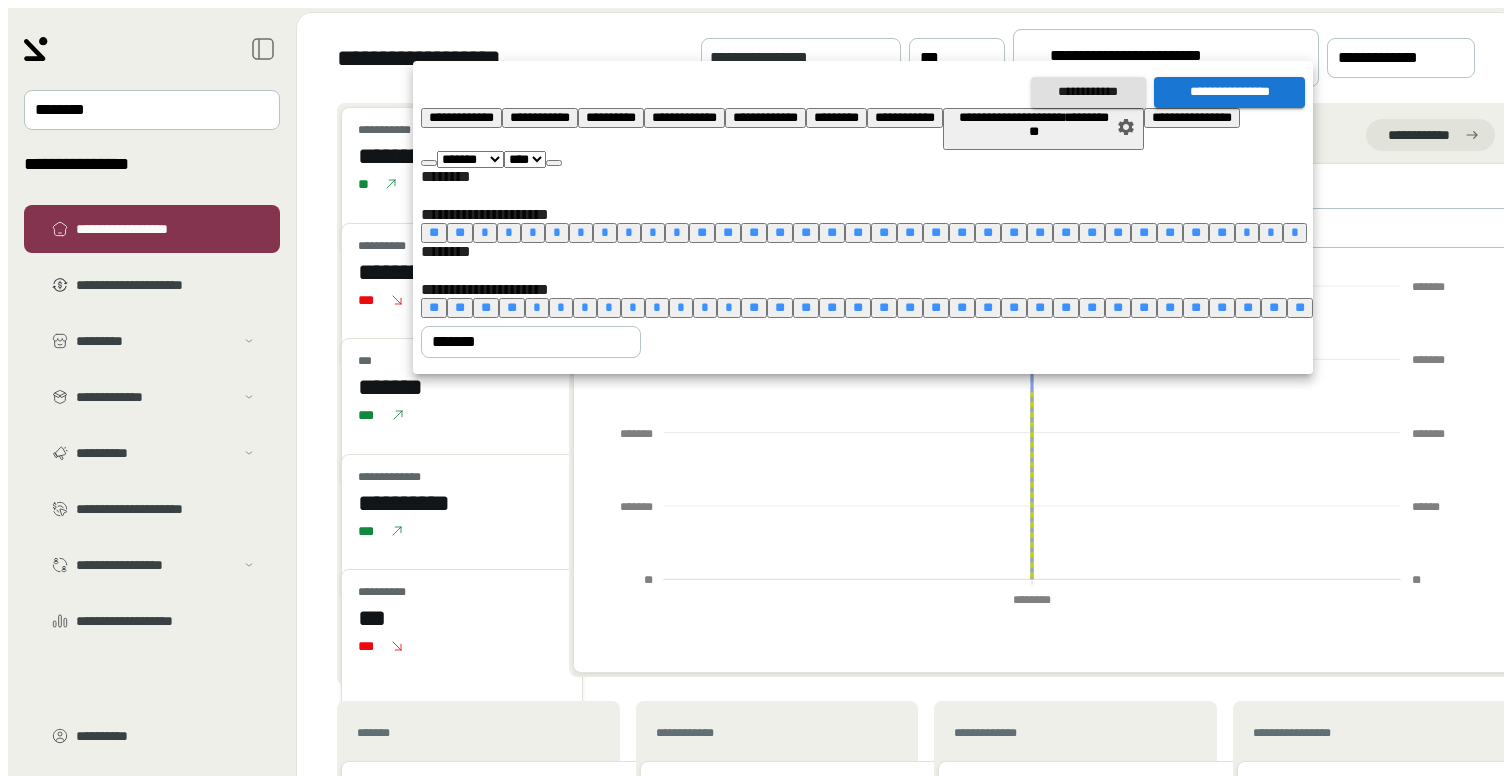 click at bounding box center (554, 163) 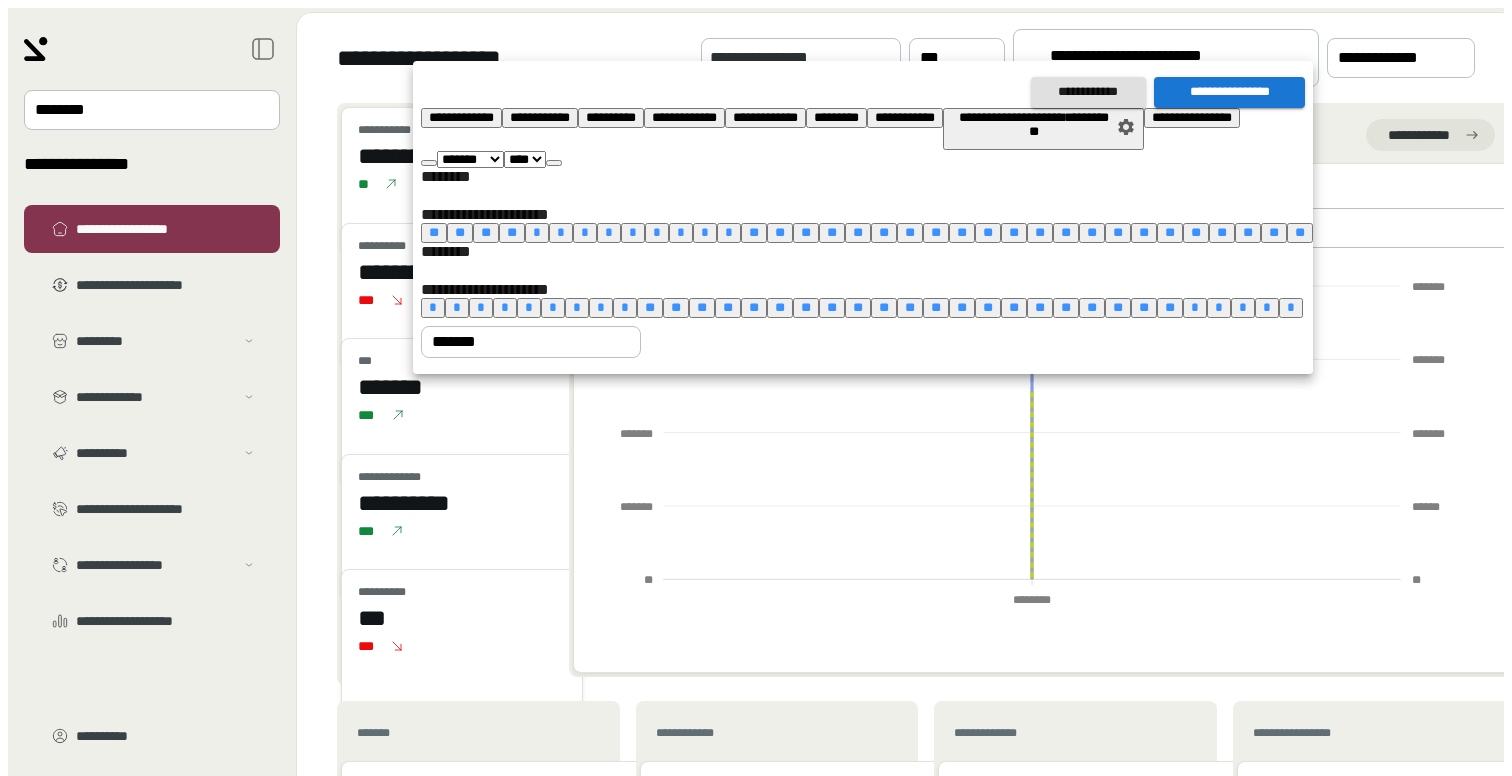 click on "•" at bounding box center (433, 307) 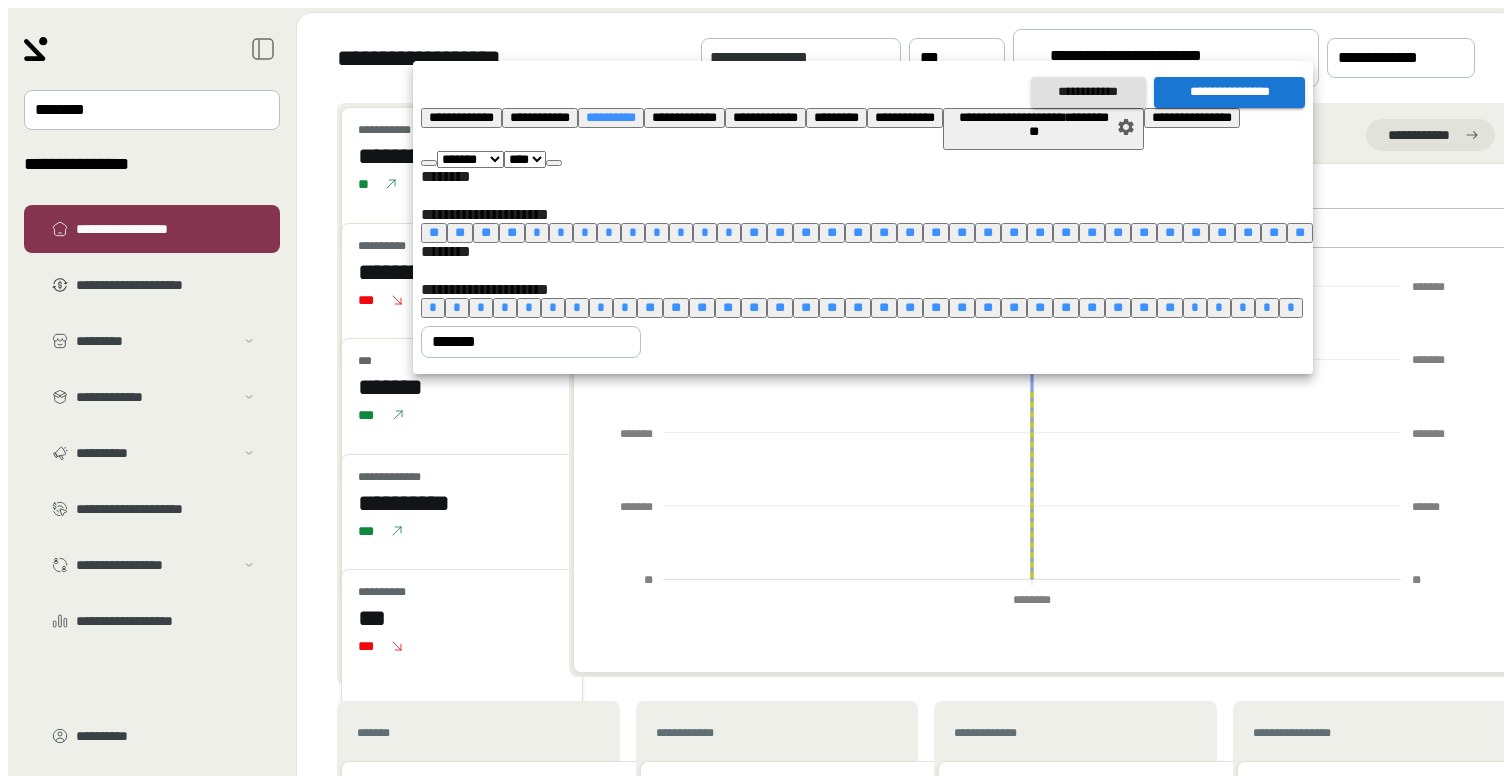 click on "•••••••••••• •••••••••••••••• ••••••••••••• •••••••••••• •••••••••• ••••••••••••• ••••••••••••• ••••••••• •••••••••••• ••••••••••••••••••••• •••••••••••• • •••••••••••••••• ••••••• •••••••• ••••• ••••• ••• •••• •••• •••••• ••••••••• ••••••• •••••••• •••••••• •••• •••• •••• •••• •••• •••• •••• •••• •••• •••• •••• •••• •••• •••• •••• •••• •••• •••• •••• •••• •••• •••• •••• •••• •••• •••• •••• •••• •••• •••• •••• •••• •••• •••• •••• •••• •••• •••• •••• •••• •••• •••• •••• •••• •••• •••• •••• •••• •••• •••• •••• •••• •••• •••• •••• •••• •••• •••• •••• •••• •••• •••• •••• •••• •••• •••• •••• •••• •••• •••• •••• •••• •••• •••• •••• •••• •••• •••• •••• •••• •••• •••• •••• •••• •••• •••• •••• •••• •••• •••• •••• •••• •••• •••• •••• •••• •••• •••• •••• •••• •••• •••••••• ••• ••• ••• ••• ••• ••• ••• •• •• •• •• • • • • • • • • • •• •• •• •• •• •• •• •• •• •• •• •• •• •• •• •• •• •• •• •• •• •• •••••••• ••• ••• ••• ••• ••• ••• ••• • • • • • • • • • •• •• •• •• •• •• •• •• •• •• •• •• •• •• •• •• •• •• •• •• •• • • • • •" at bounding box center [863, 217] 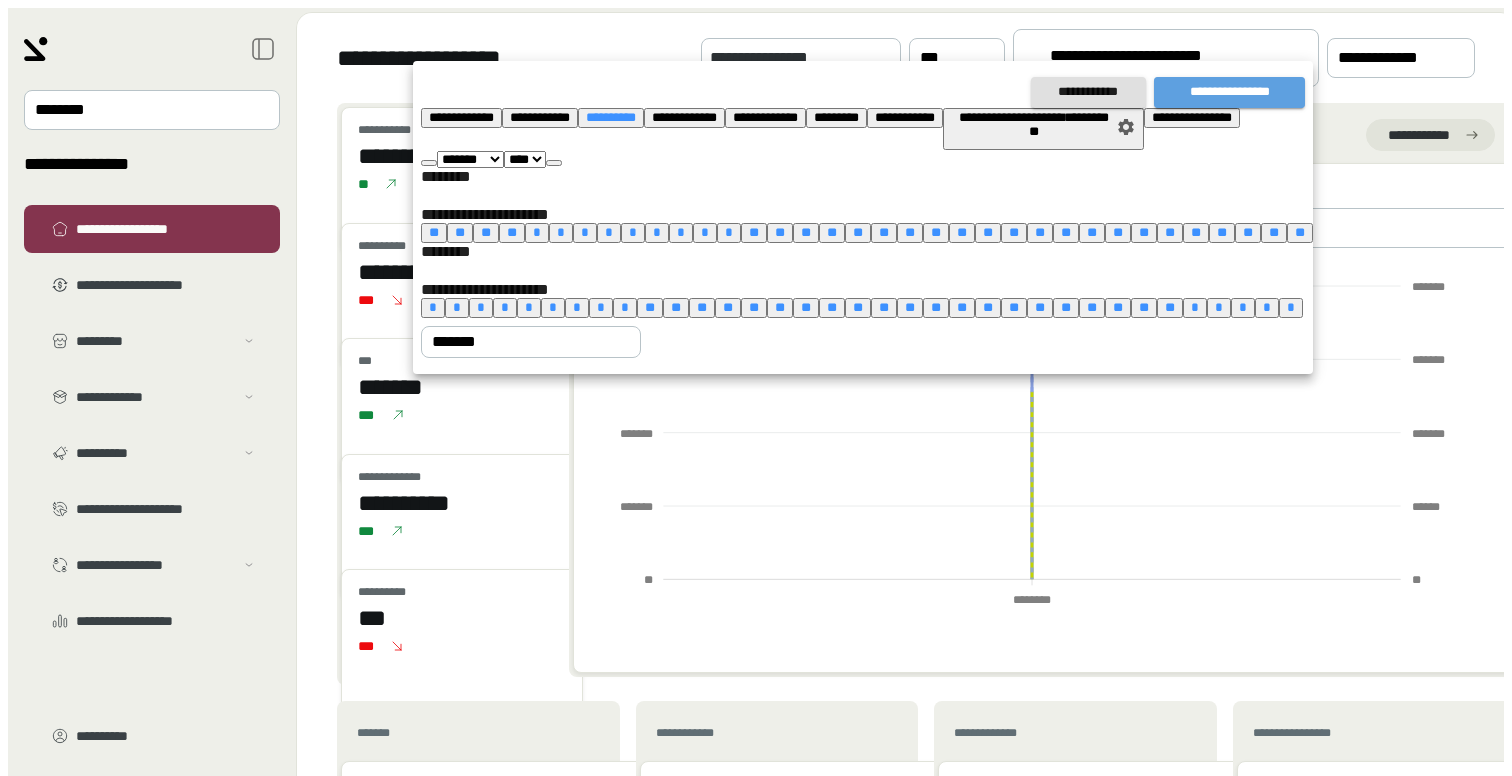 click on "••••••••••••••••" at bounding box center (1229, 92) 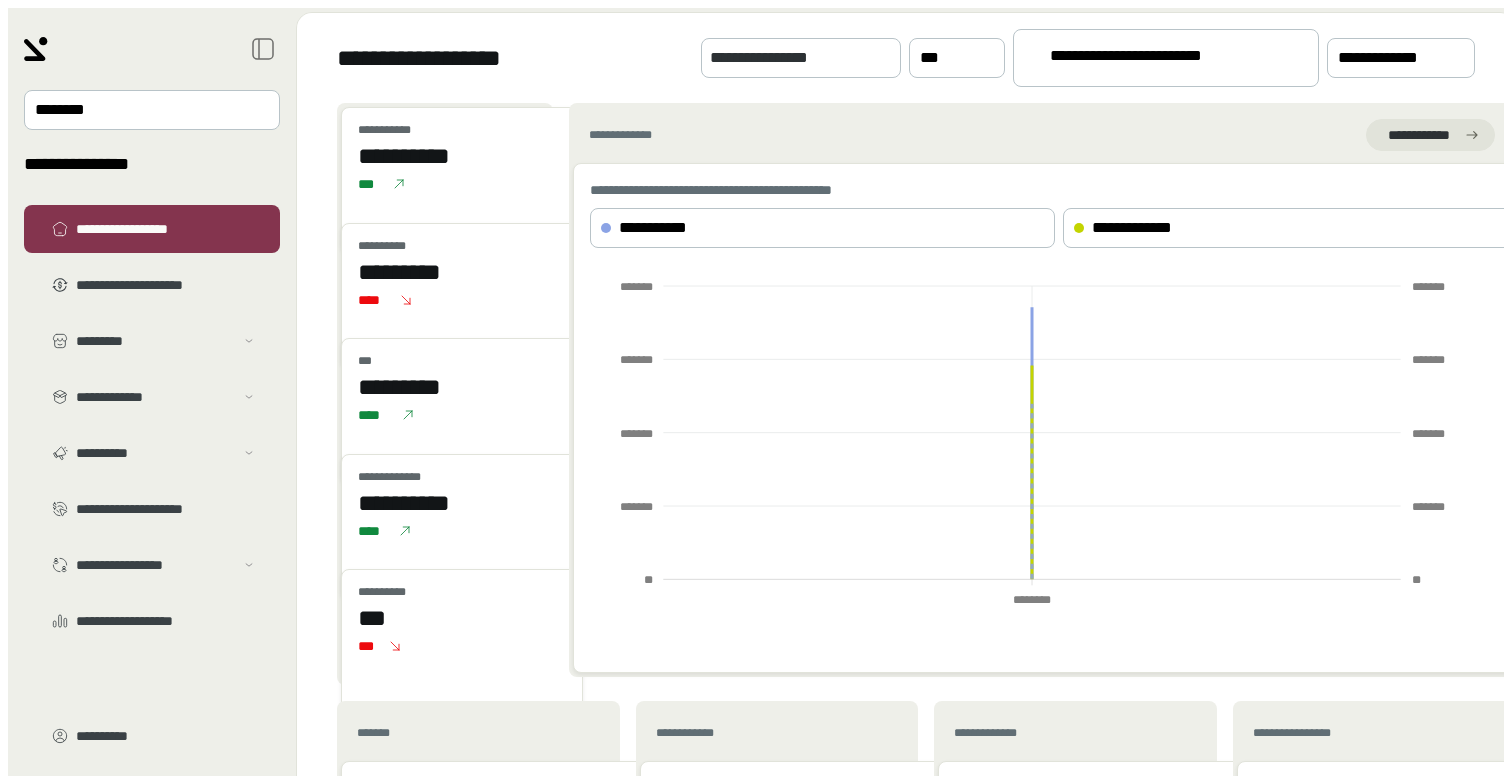click on "••••••••••• • •••••••••••" at bounding box center (1157, 59) 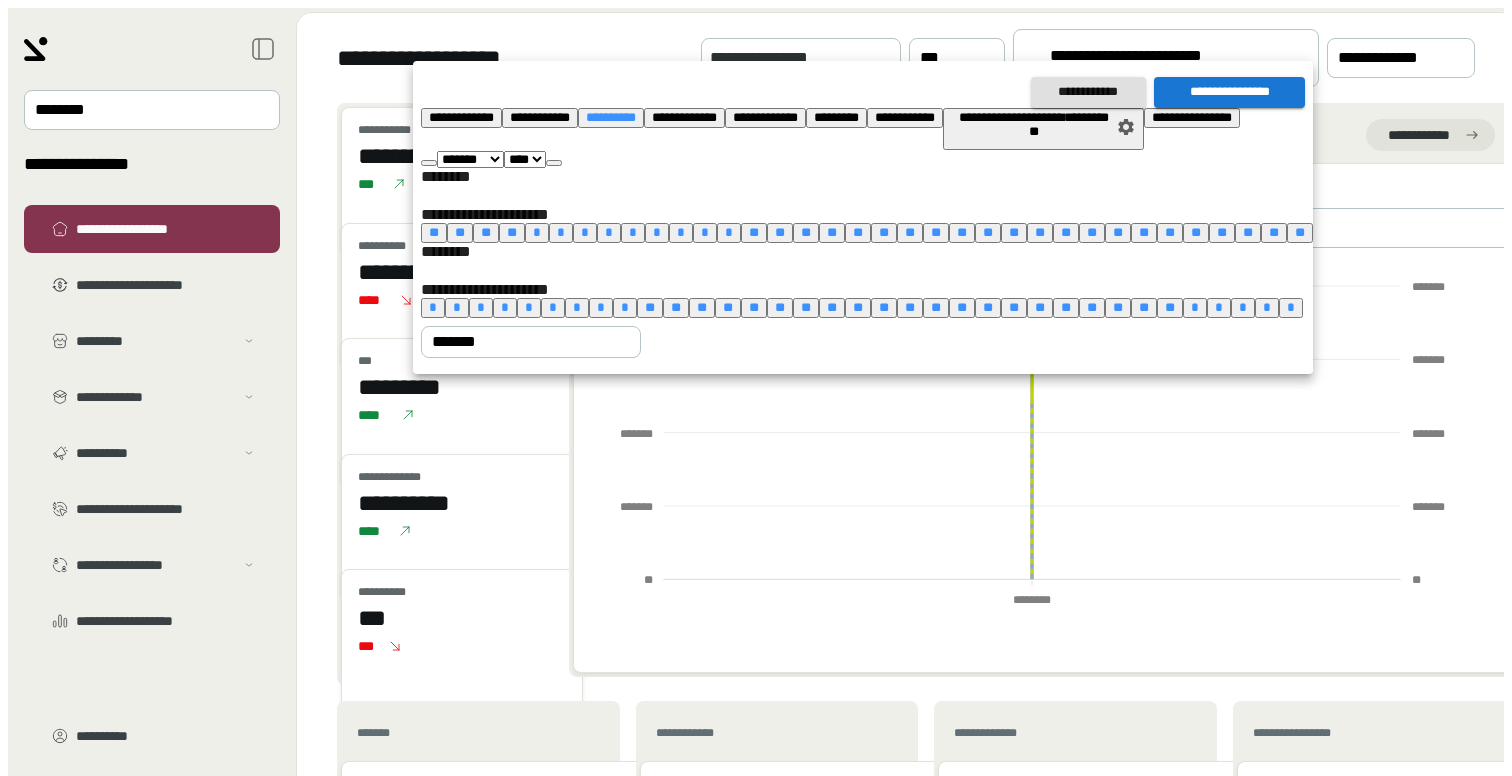 click on "•" at bounding box center (537, 232) 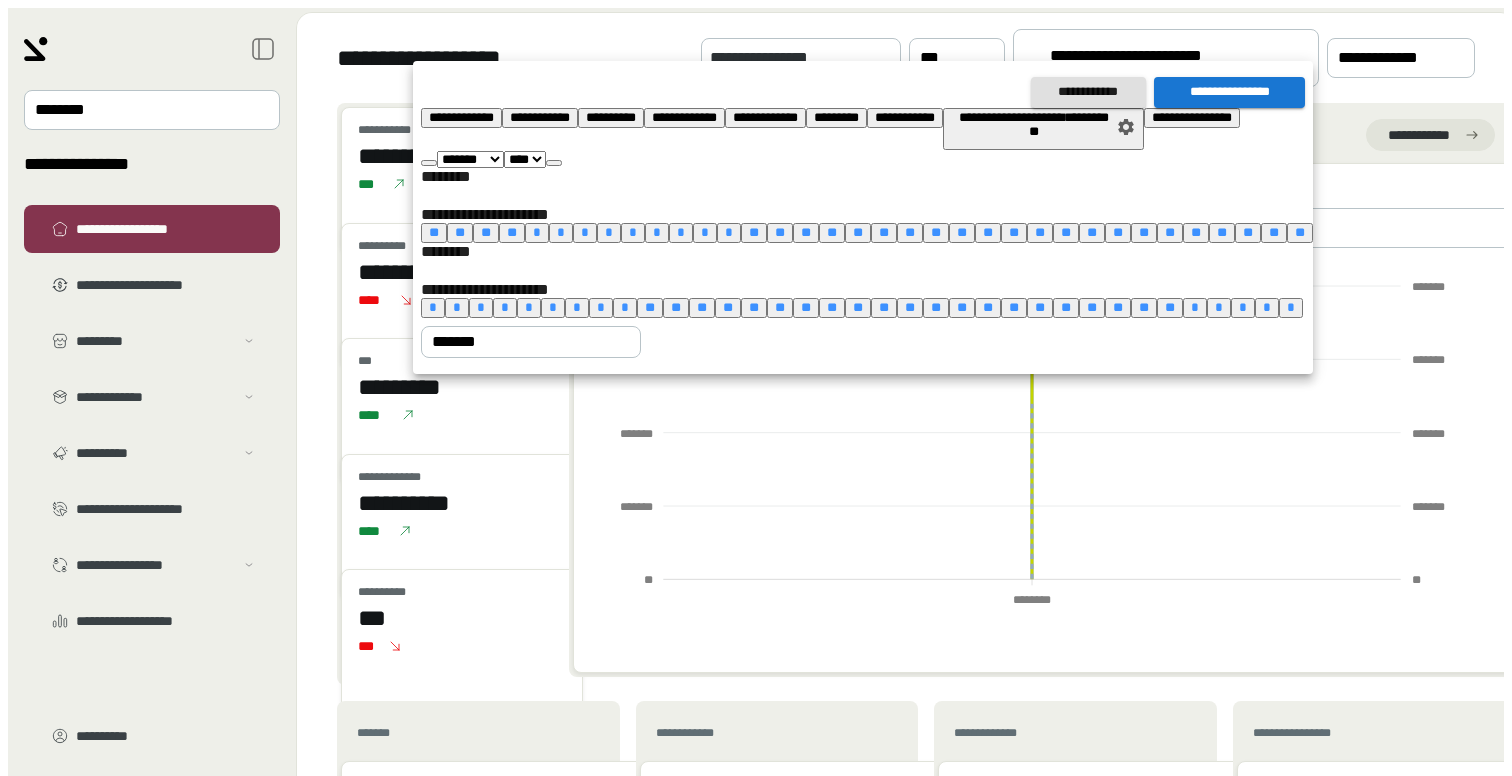 click on "••" at bounding box center (1300, 232) 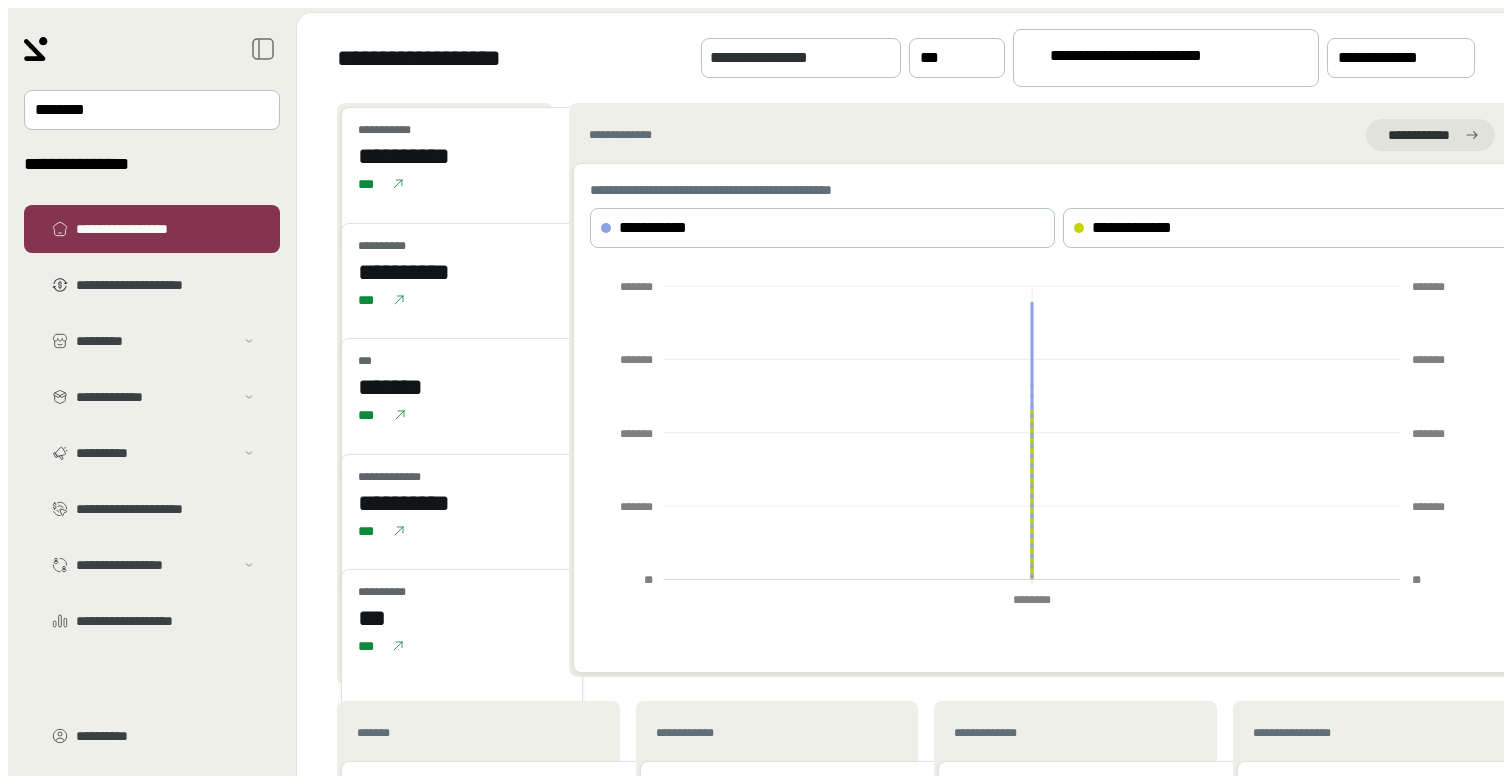 click on "••••••••••• • •••••••••••" at bounding box center (1166, 58) 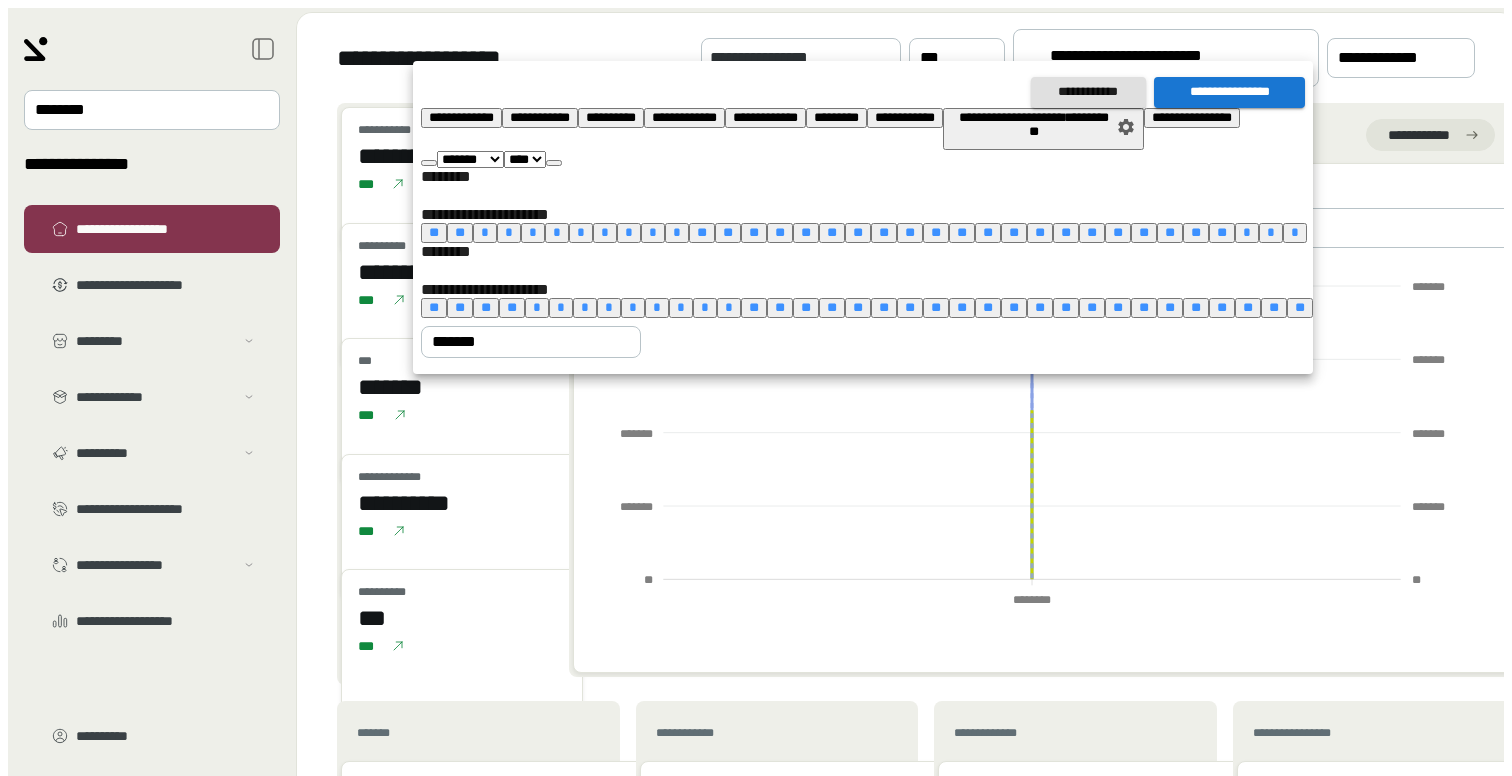 click on "•" at bounding box center [485, 232] 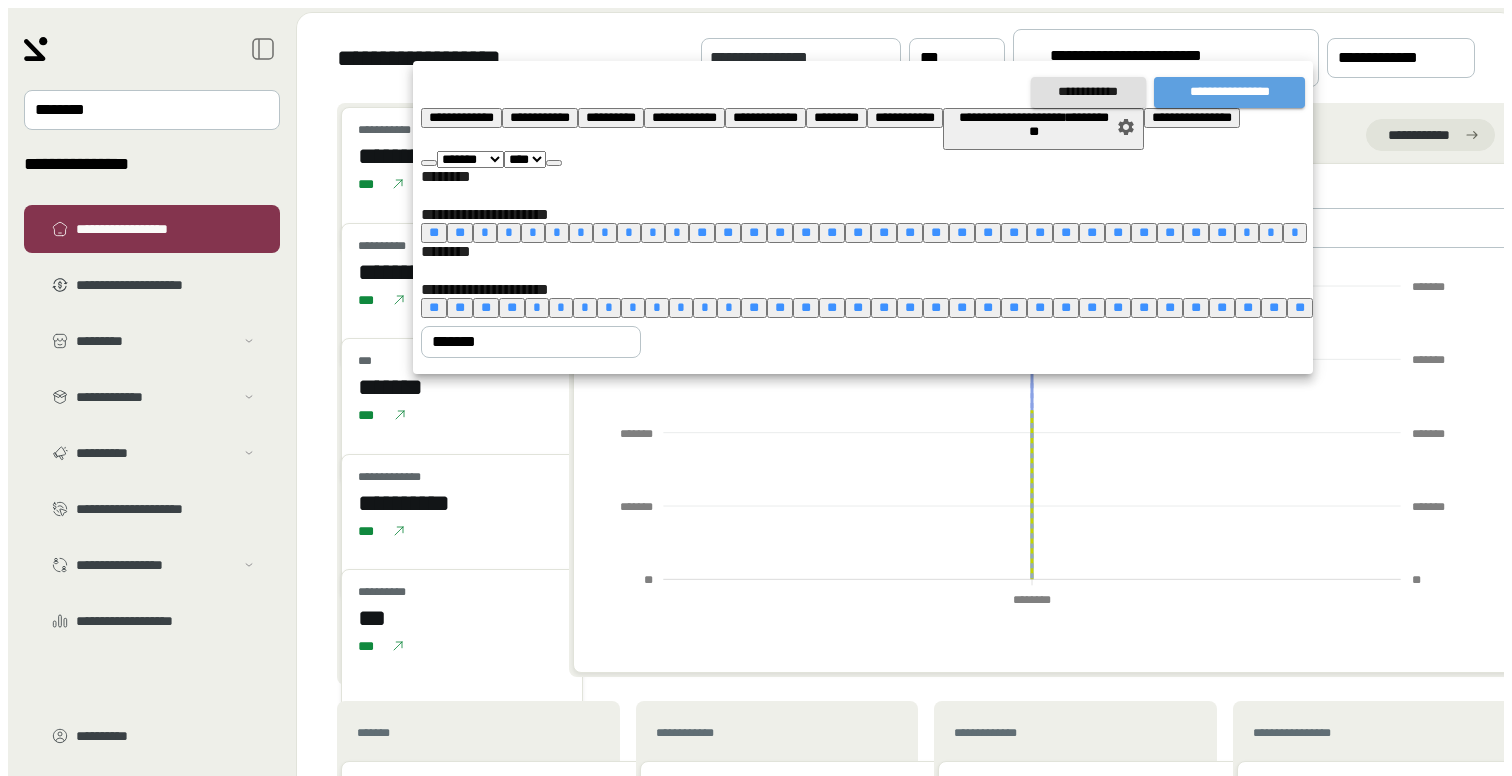 click on "••••••••••••••••" at bounding box center [1229, 92] 